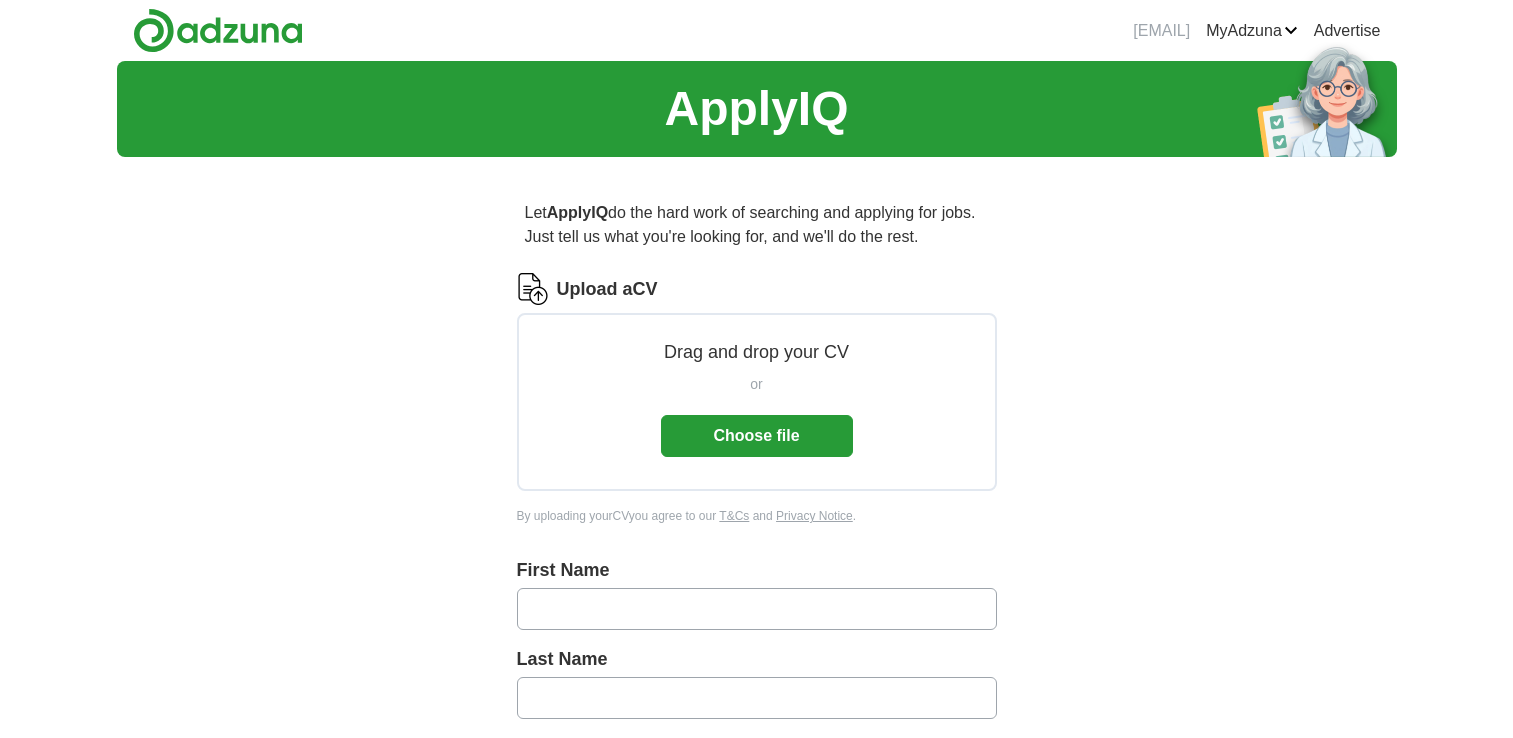 scroll, scrollTop: 0, scrollLeft: 0, axis: both 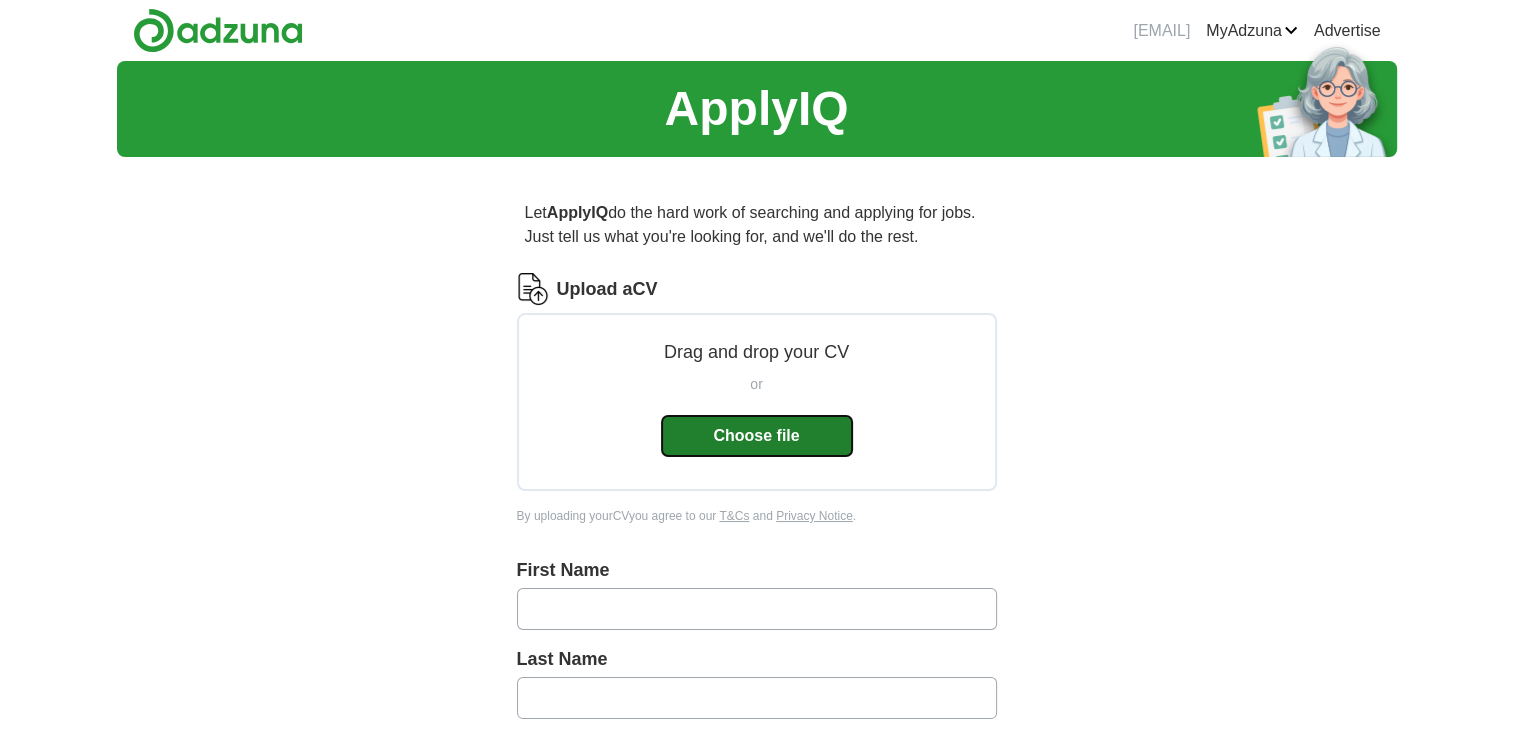 click on "Choose file" at bounding box center (757, 436) 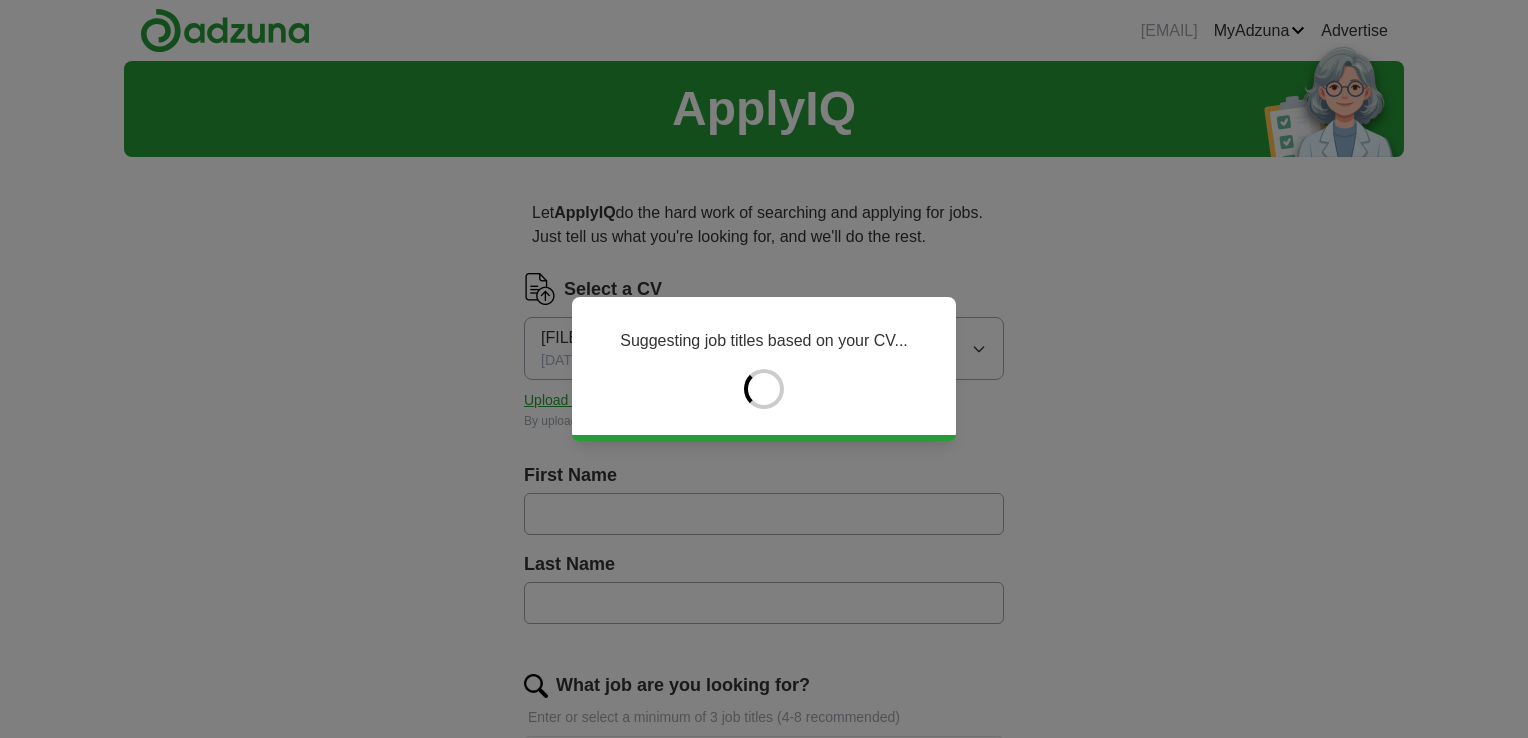 type on "****" 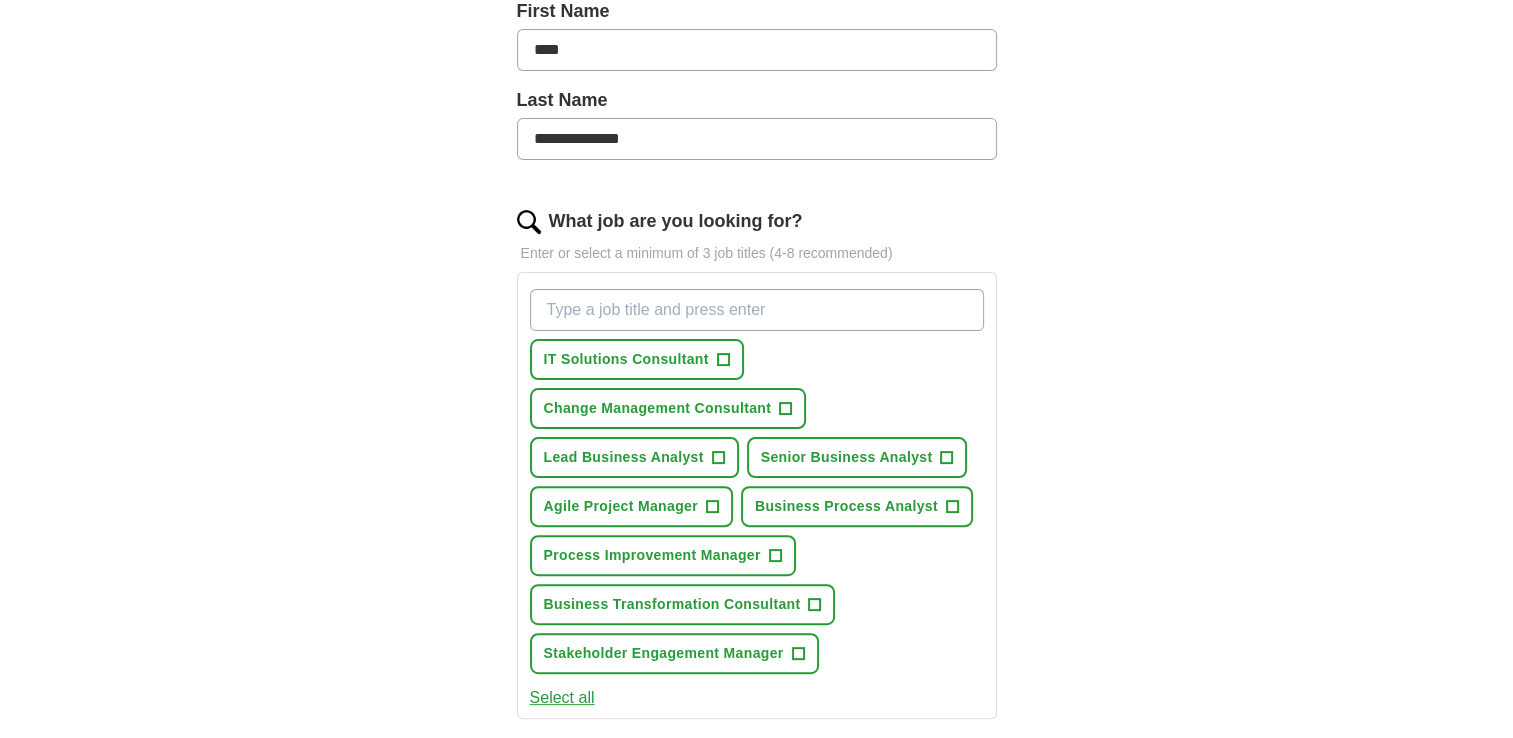 scroll, scrollTop: 500, scrollLeft: 0, axis: vertical 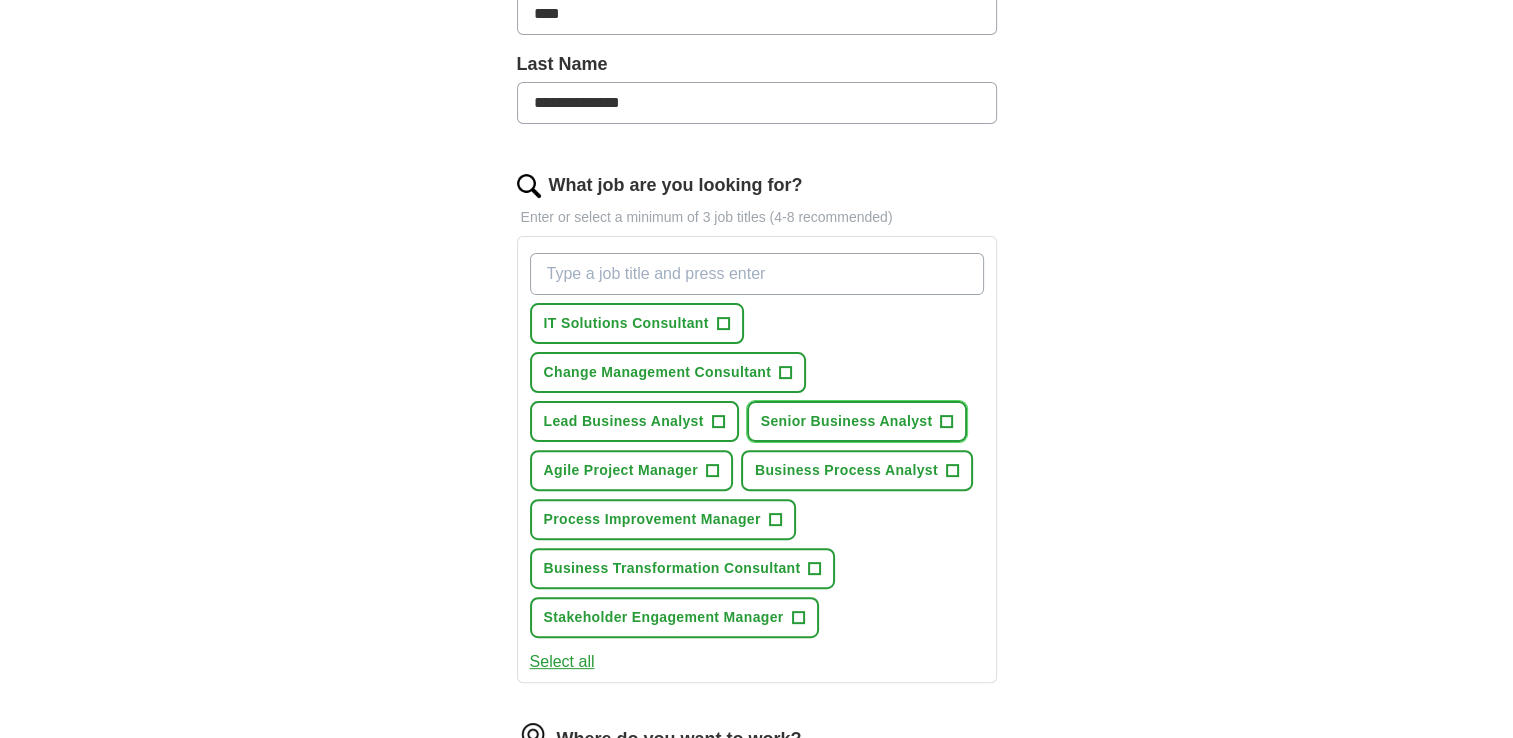 click on "+" at bounding box center (947, 422) 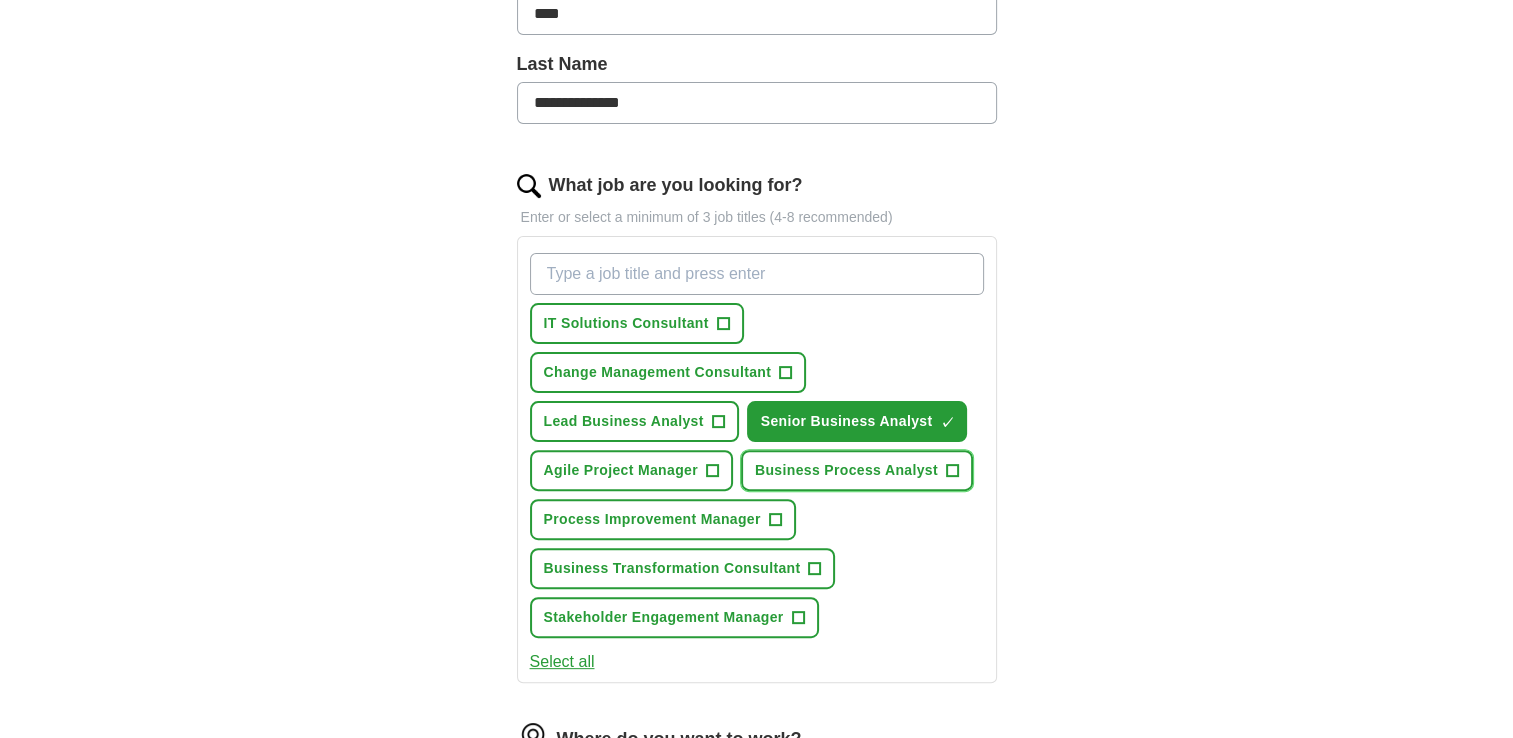 click on "+" at bounding box center (952, 471) 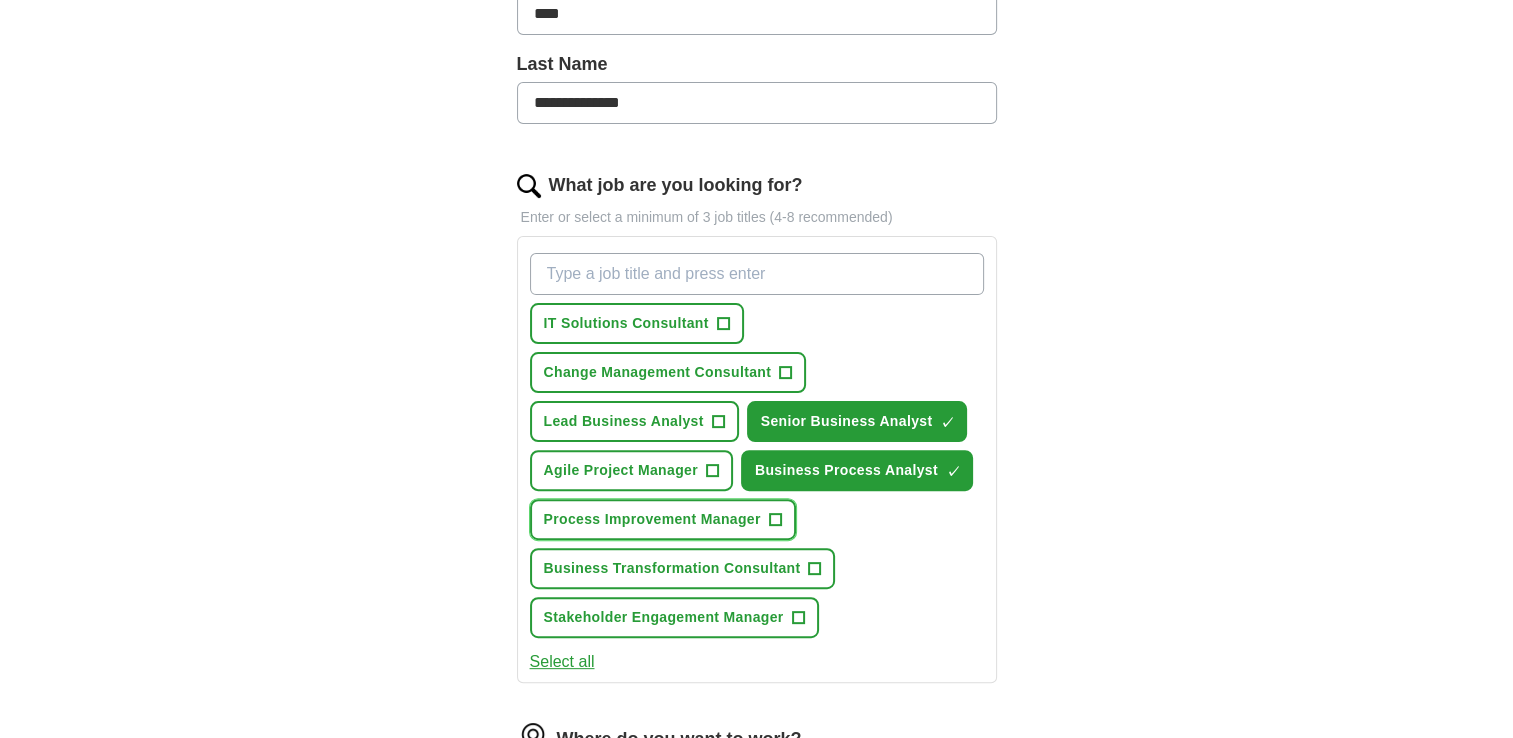 click on "+" at bounding box center (775, 520) 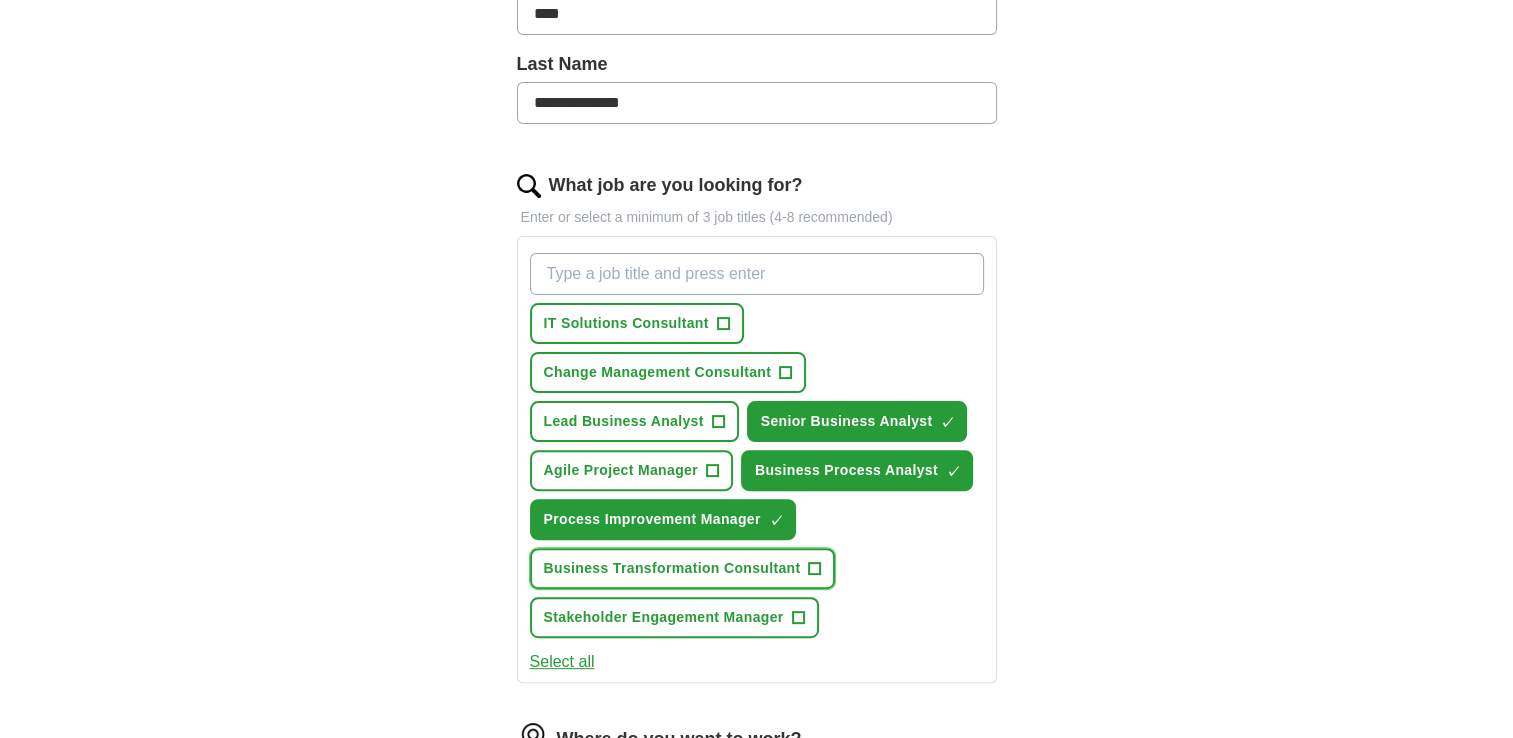 click on "+" at bounding box center (815, 569) 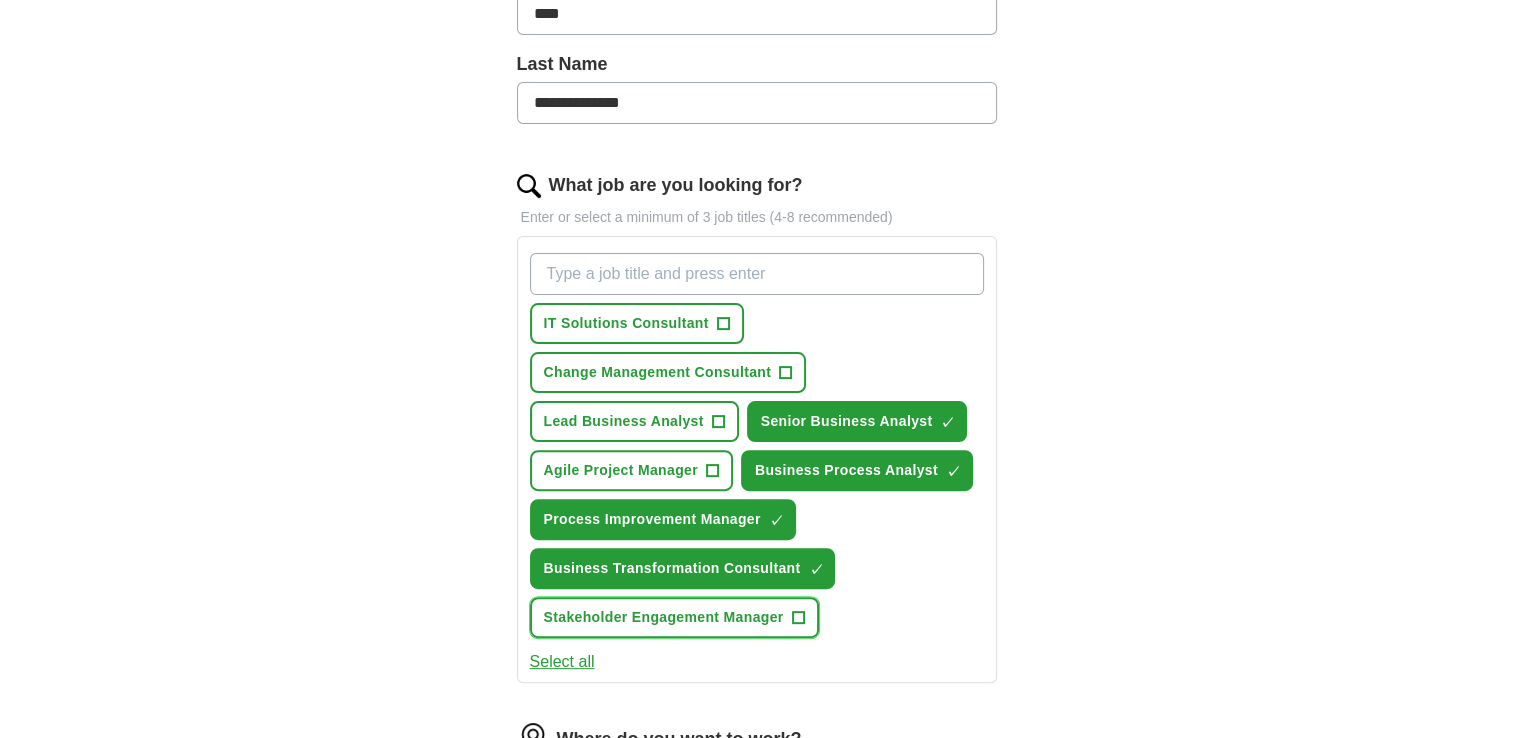 click on "+" at bounding box center [798, 618] 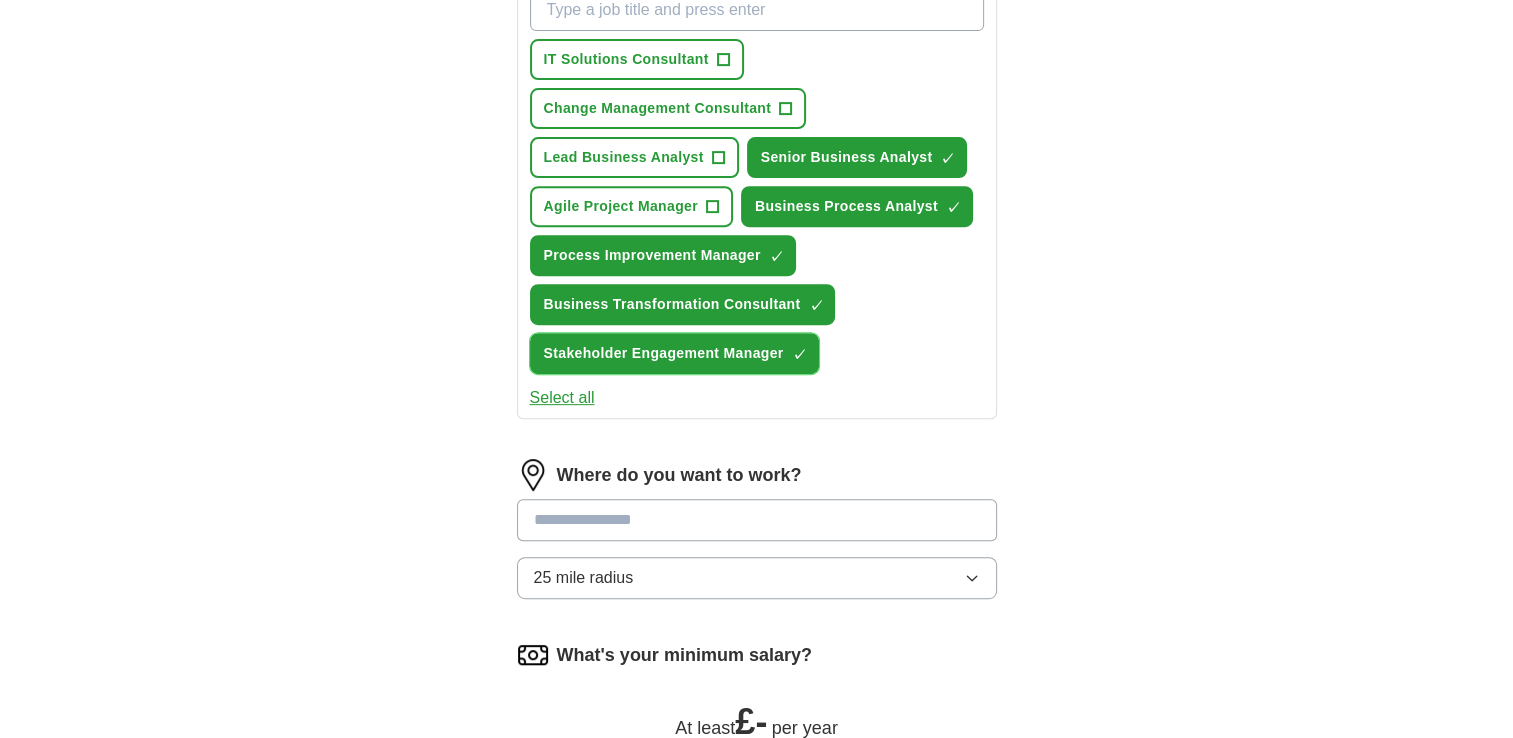 scroll, scrollTop: 800, scrollLeft: 0, axis: vertical 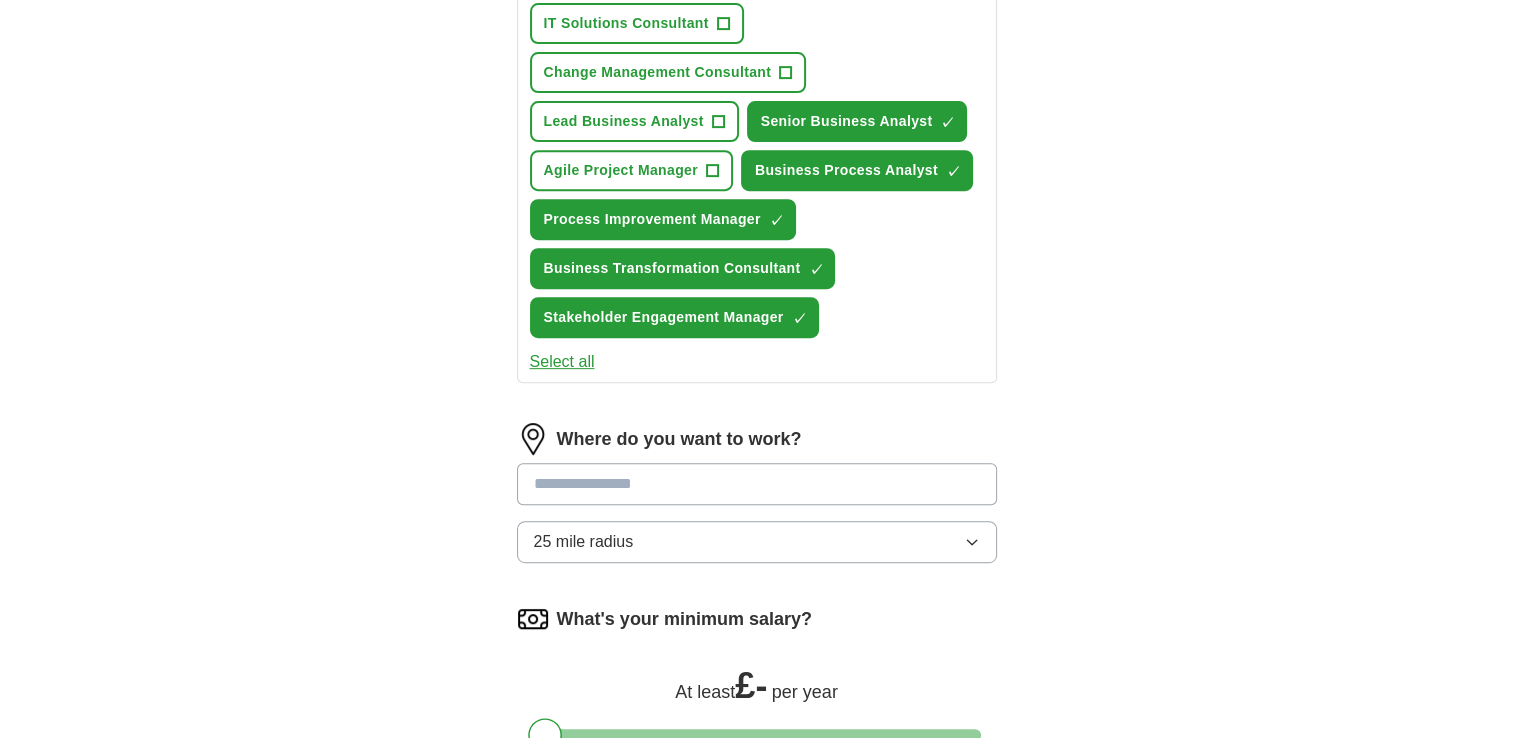 click at bounding box center (757, 484) 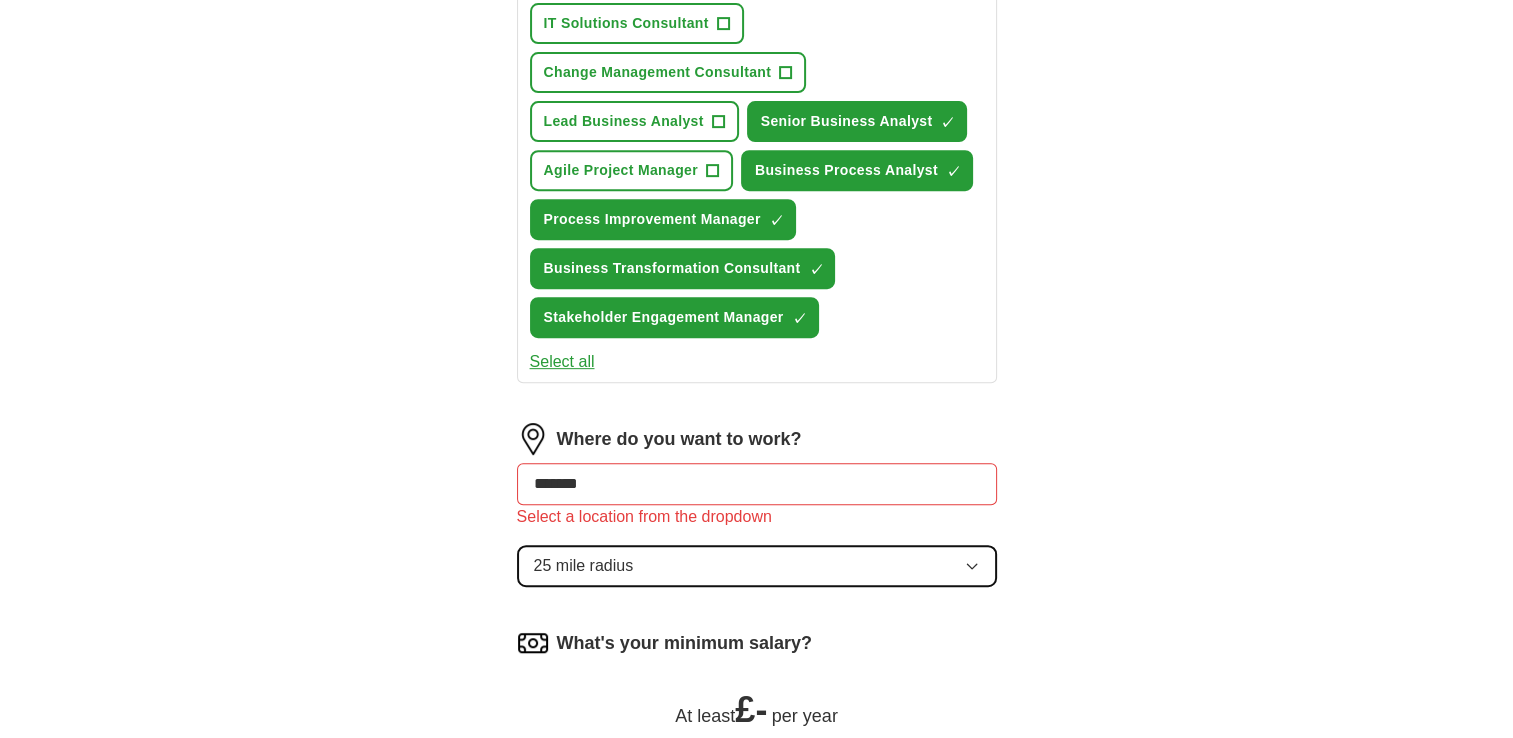 click on "Where do you want to work? ******* Select a location from the dropdown 25 mile radius" at bounding box center (757, 513) 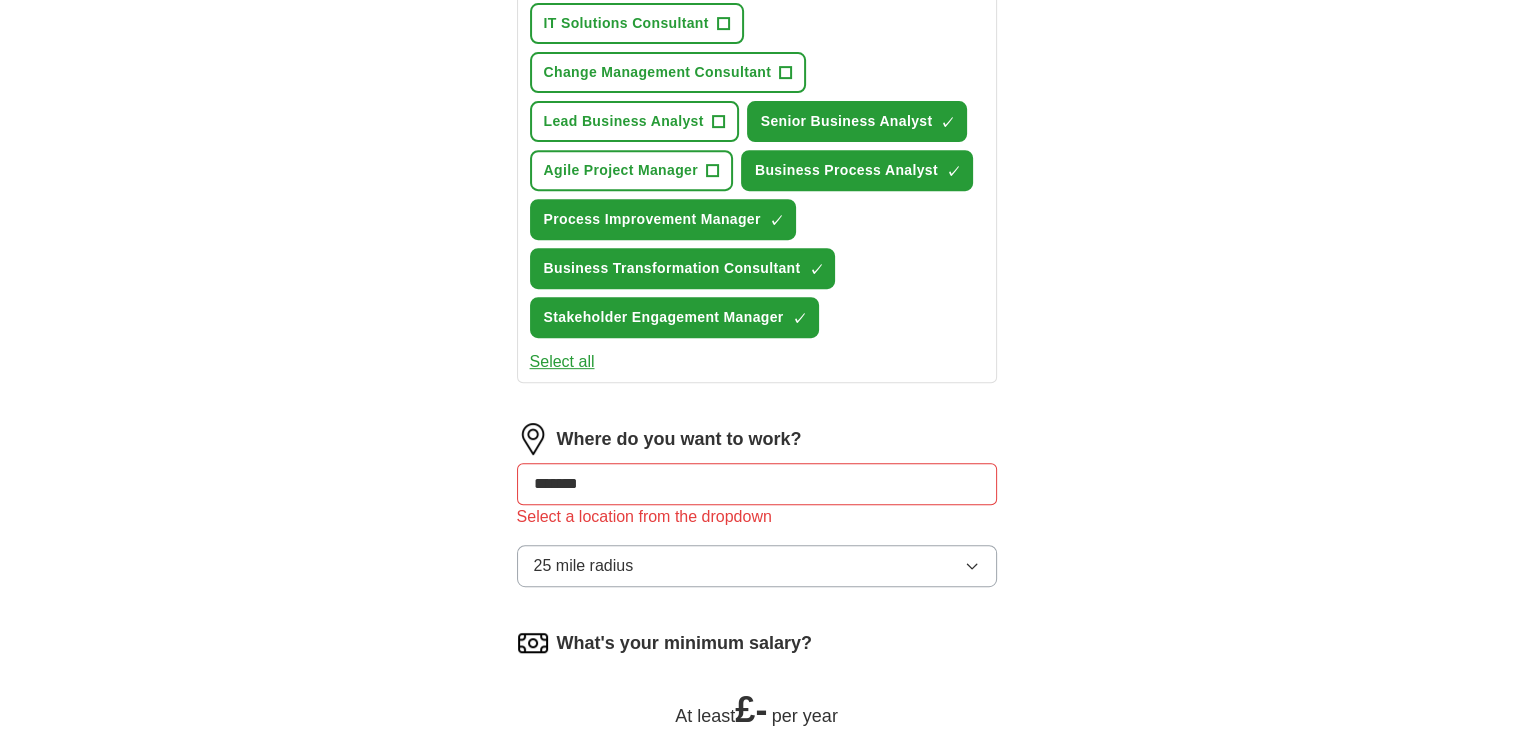 drag, startPoint x: 601, startPoint y: 475, endPoint x: 504, endPoint y: 469, distance: 97.18539 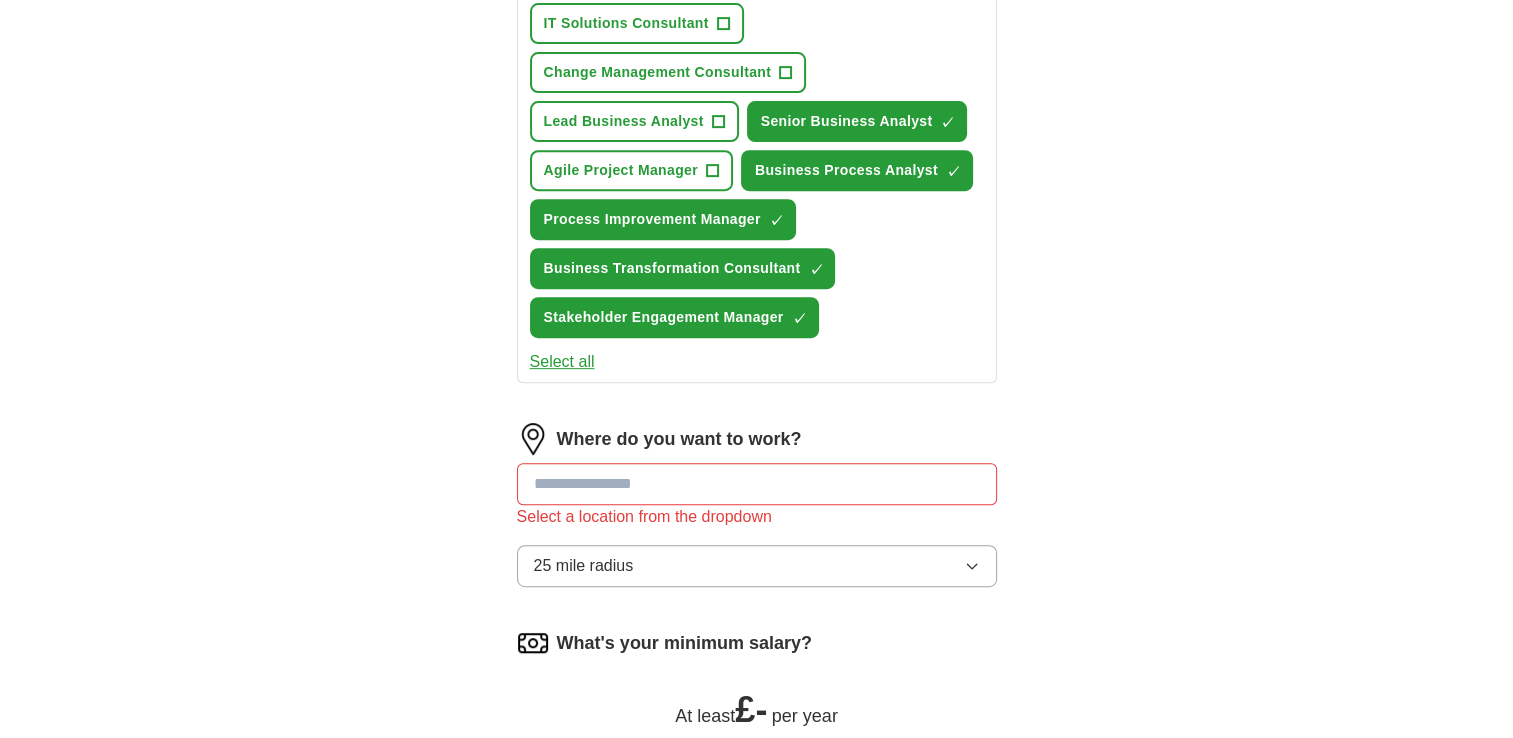 click at bounding box center [757, 484] 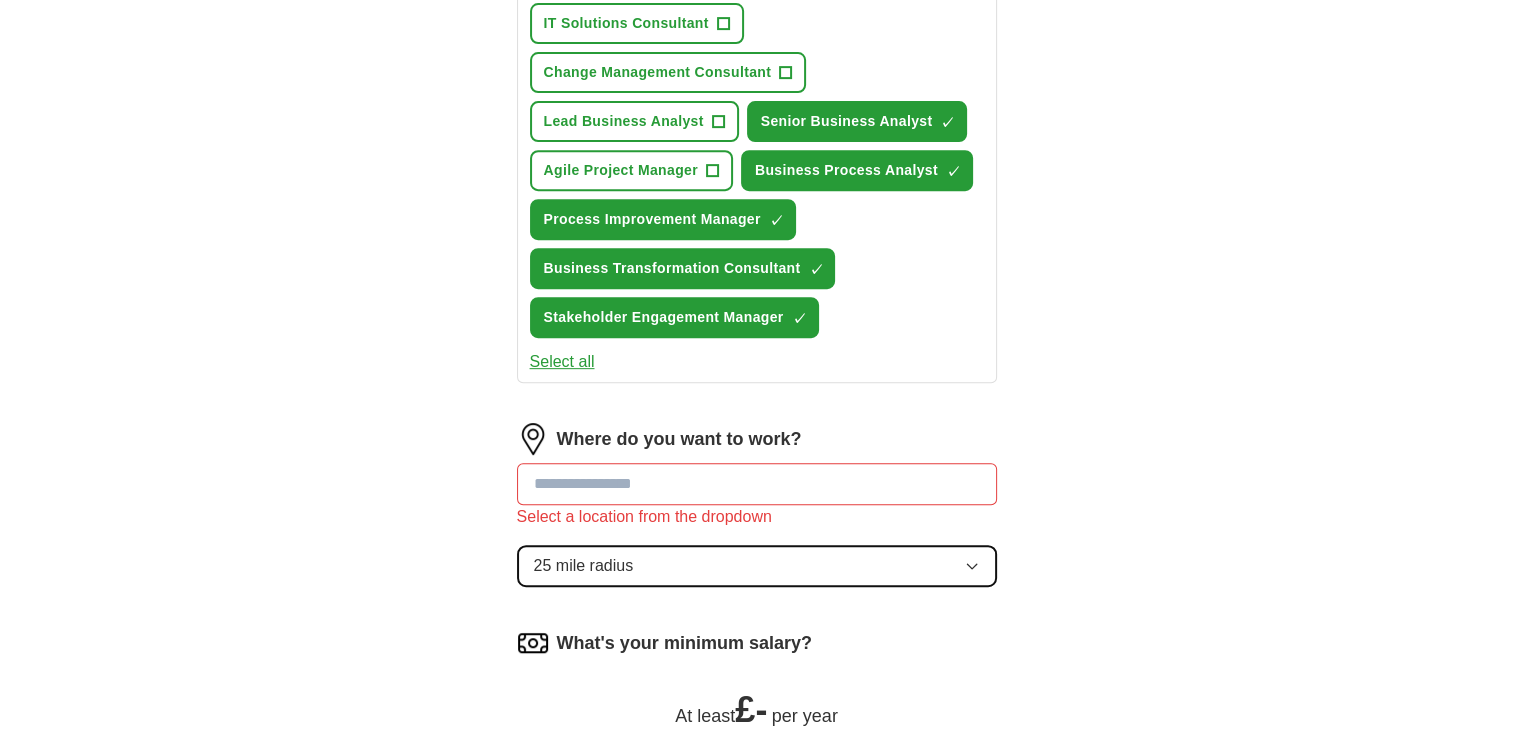 click 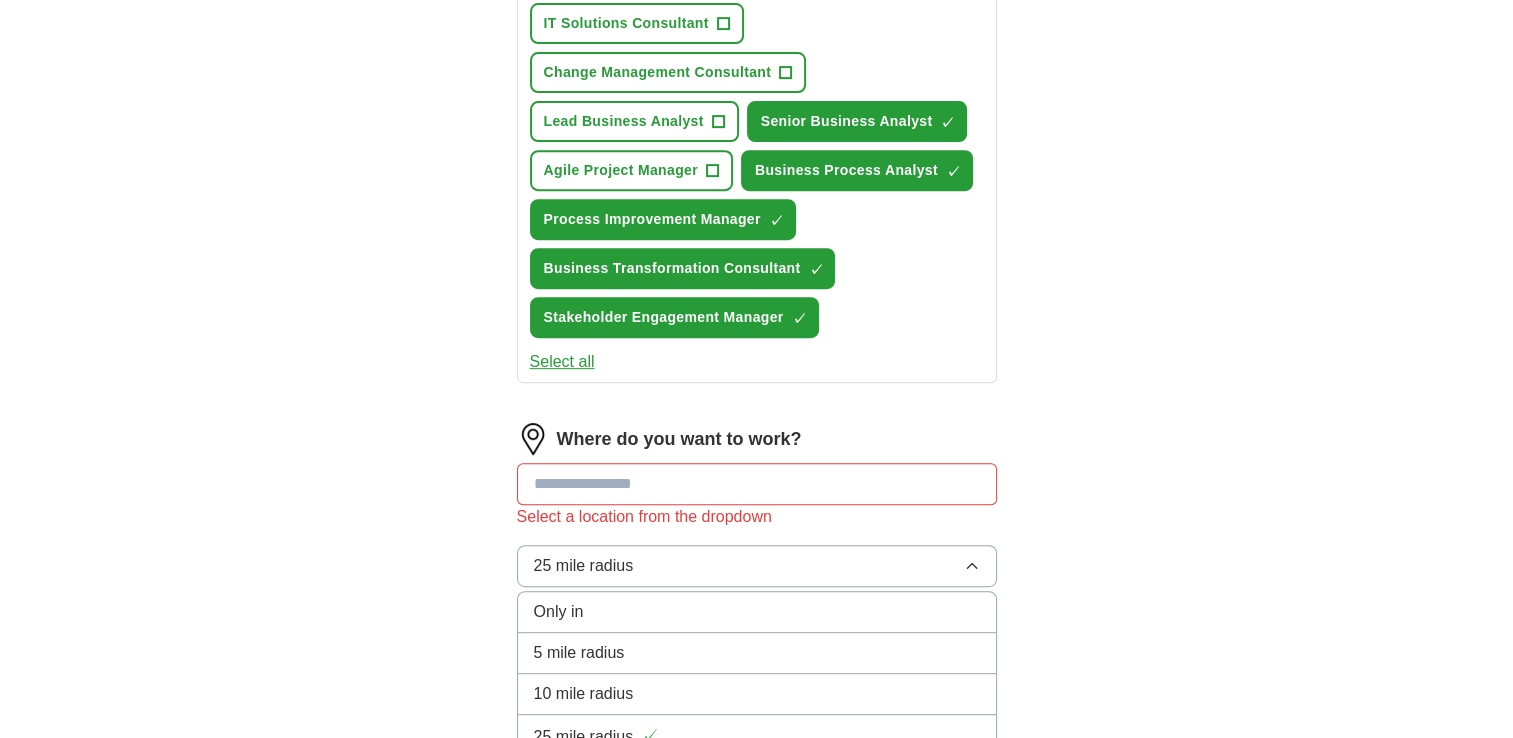 click at bounding box center (533, 439) 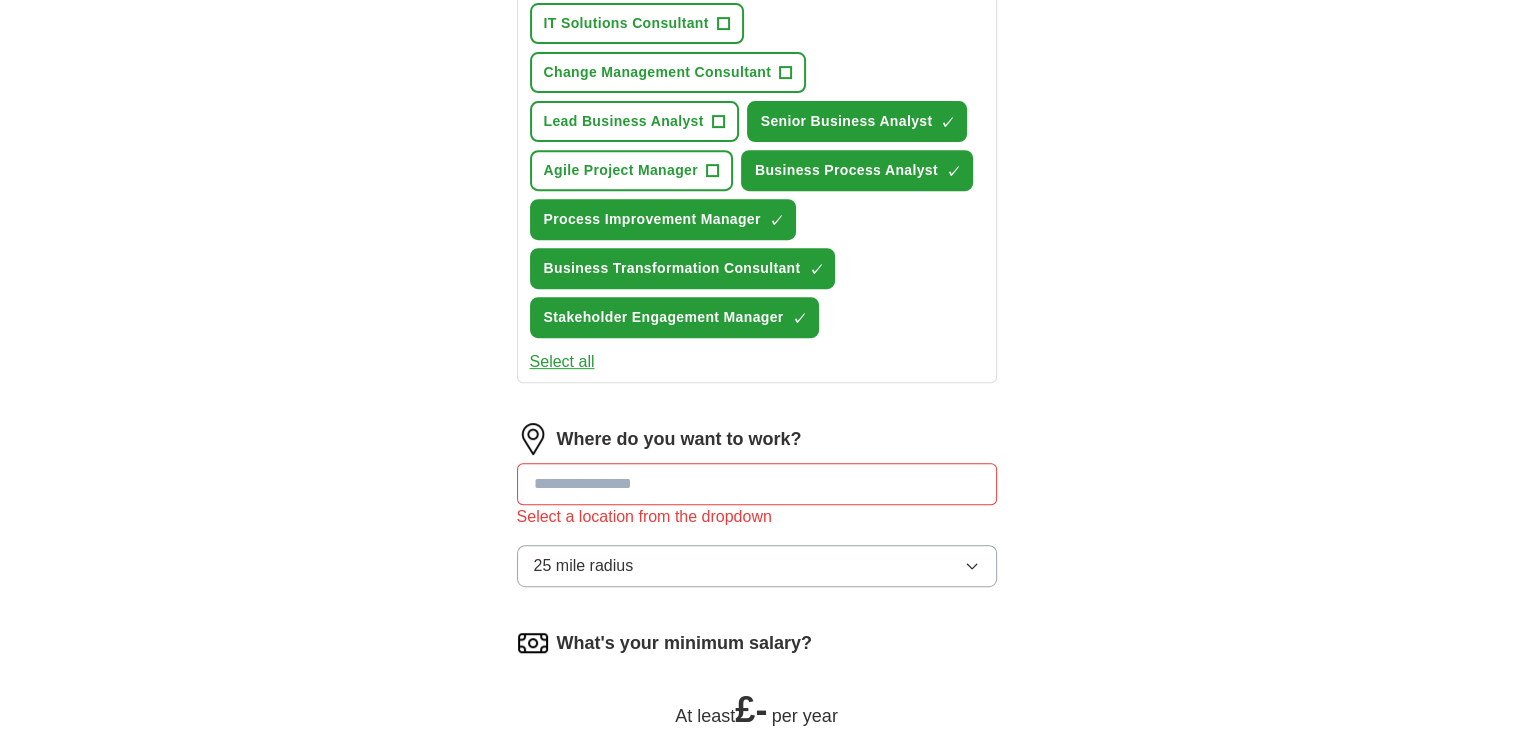 click at bounding box center (533, 439) 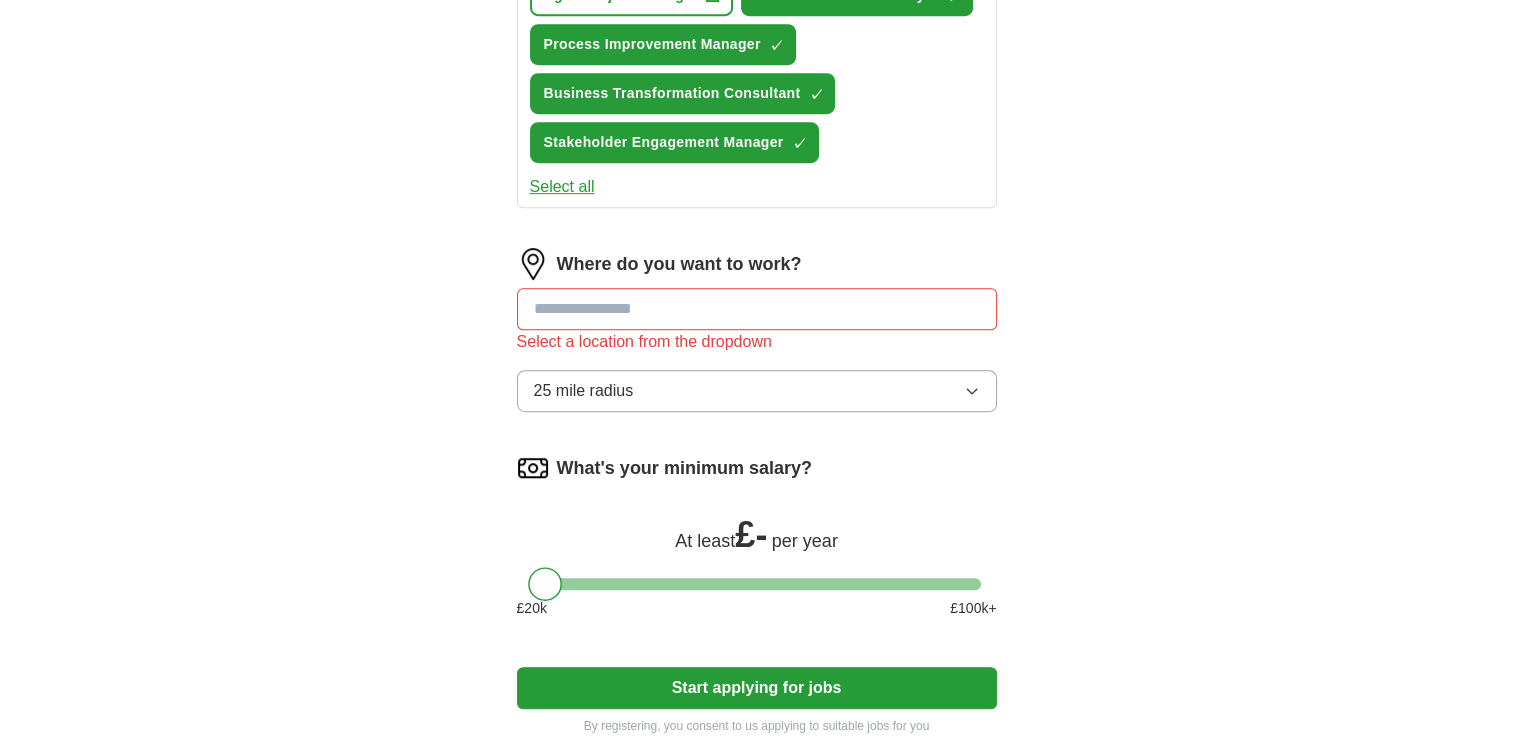 scroll, scrollTop: 1000, scrollLeft: 0, axis: vertical 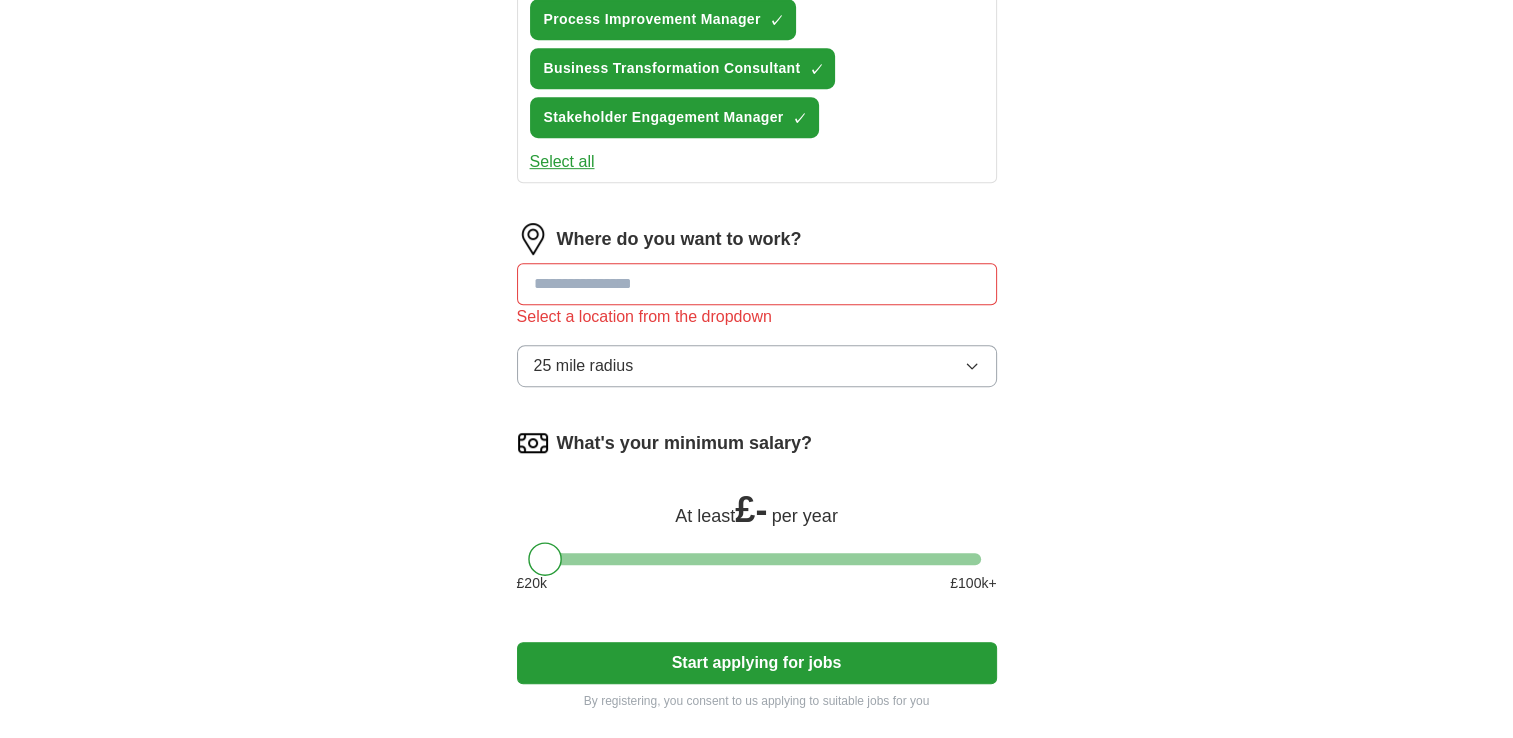 click at bounding box center [757, 284] 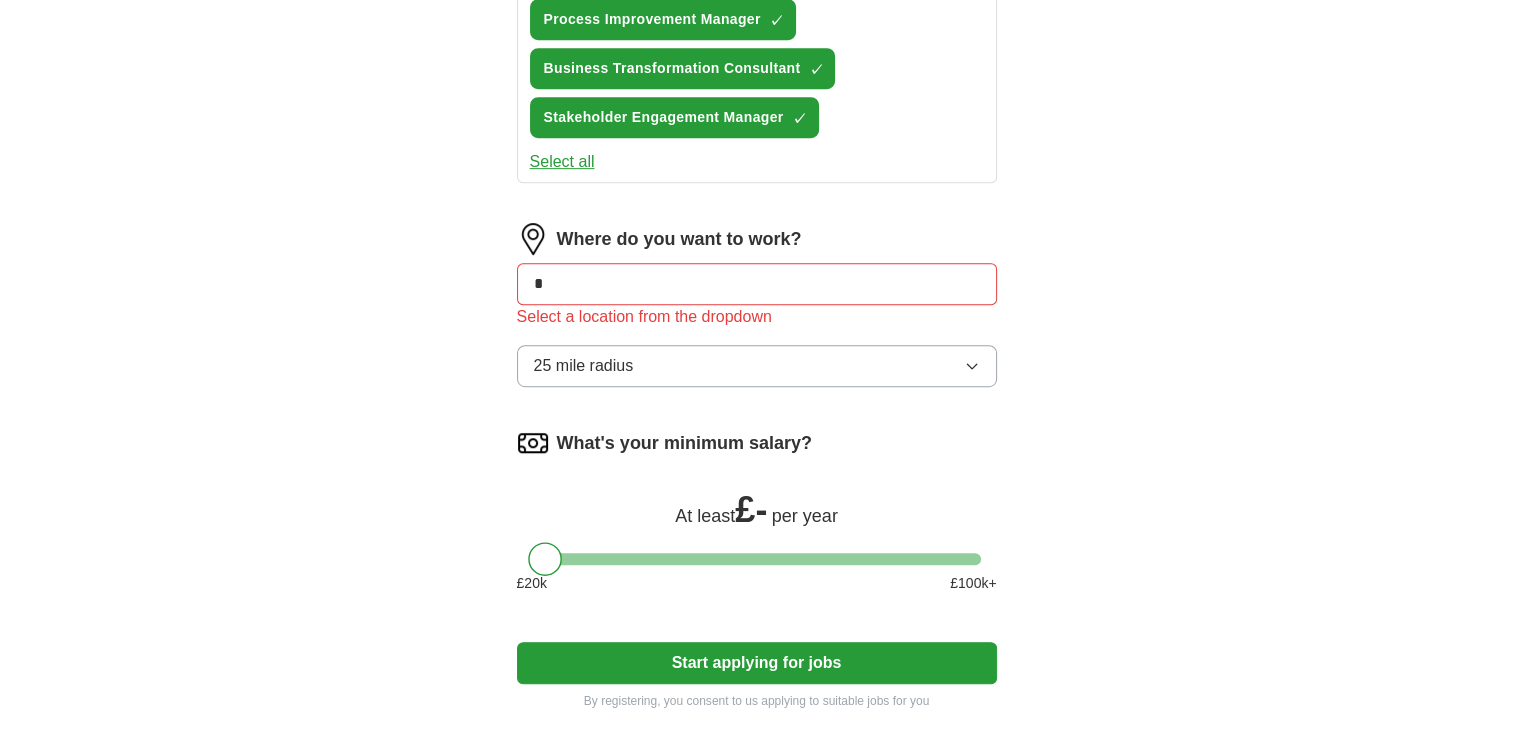 type on "**" 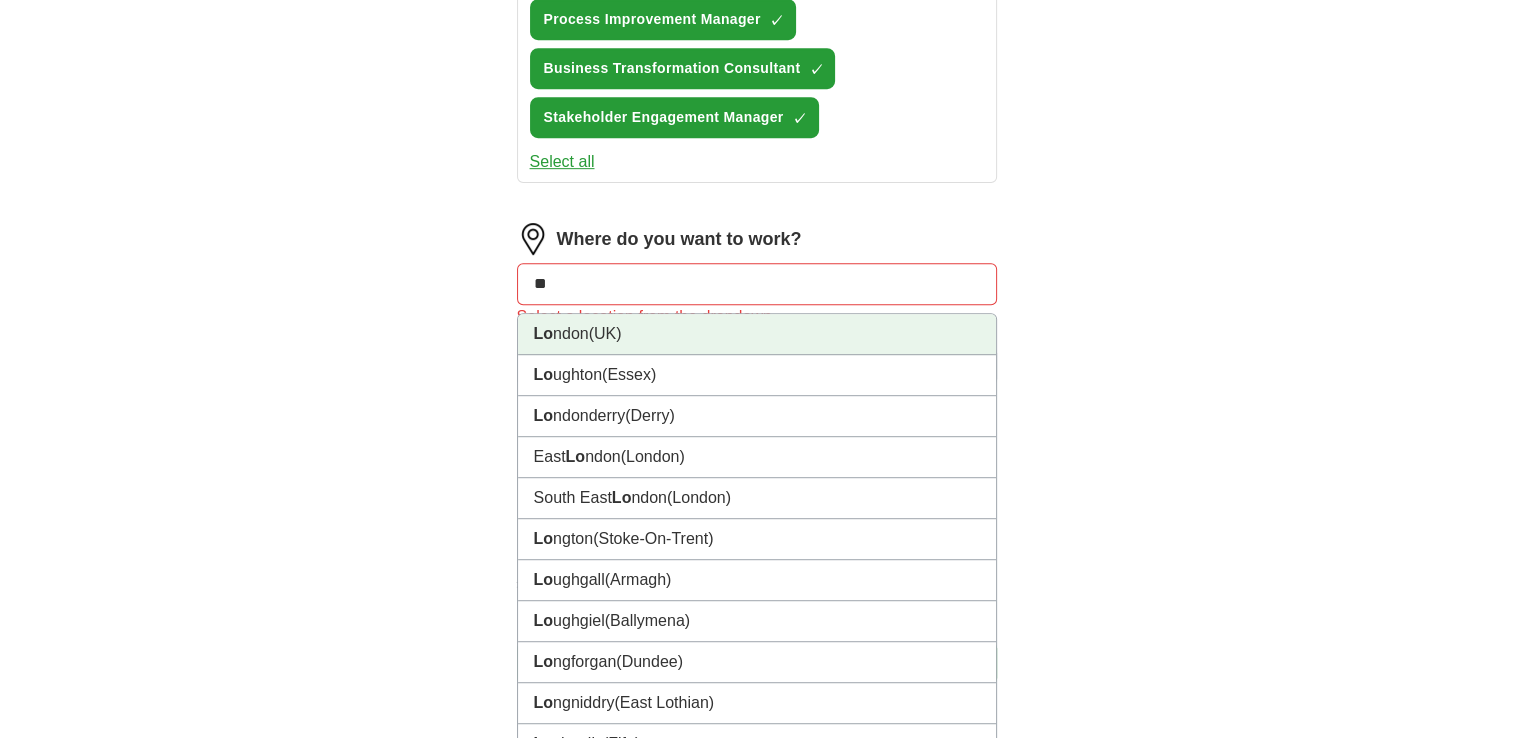 click on "Lo ndon  (UK)" at bounding box center [757, 334] 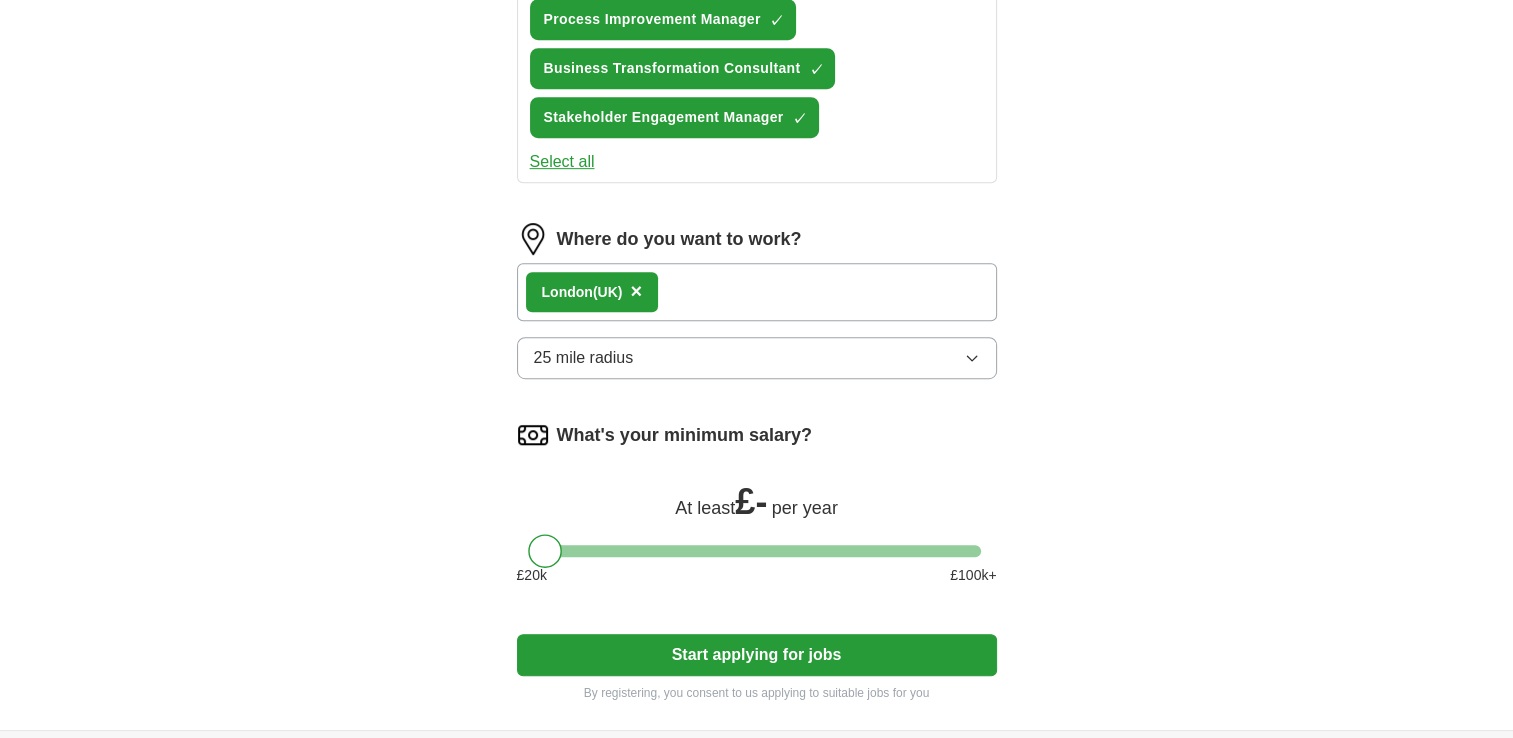 click on "[CITY] ([COUNTRY]) ×" at bounding box center (757, 292) 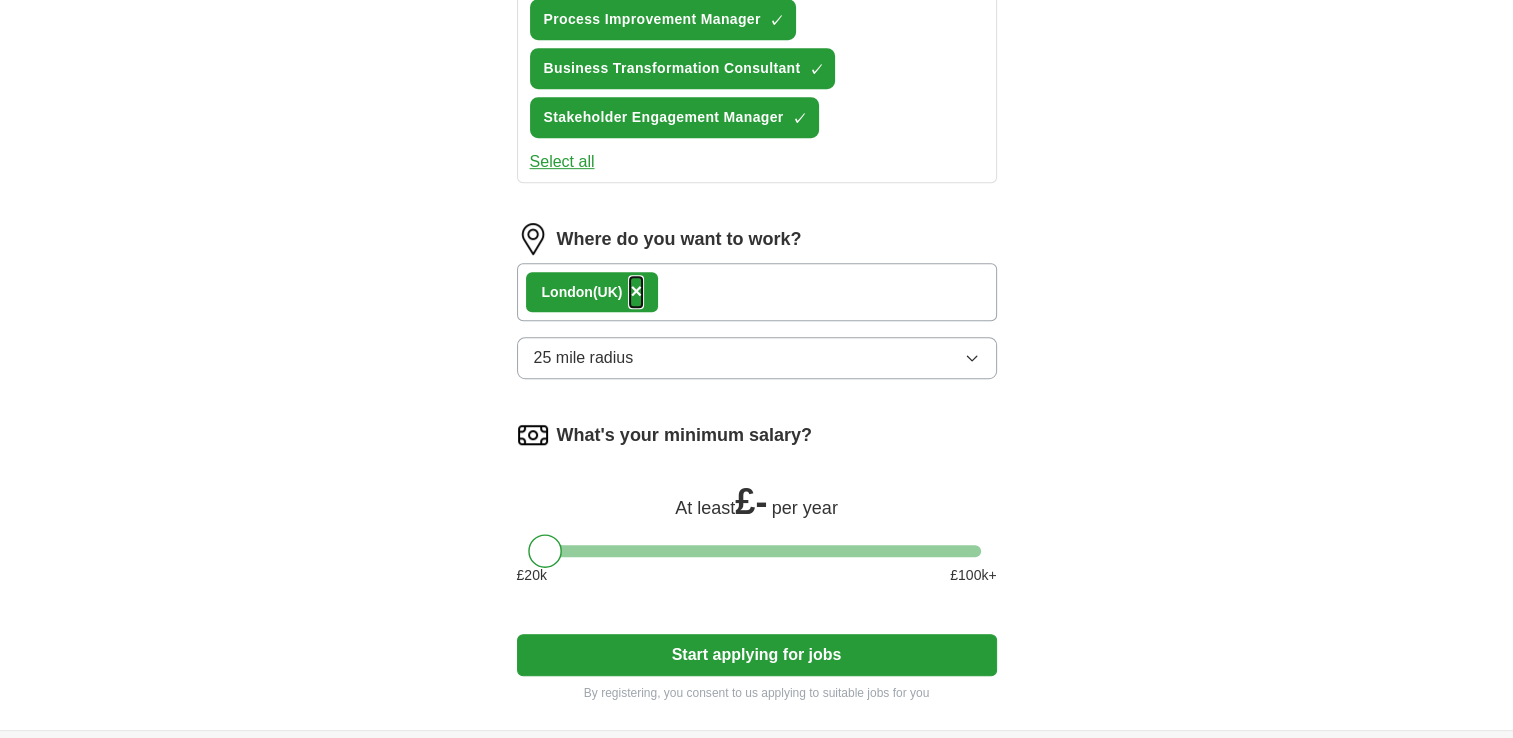 click on "×" at bounding box center [636, 291] 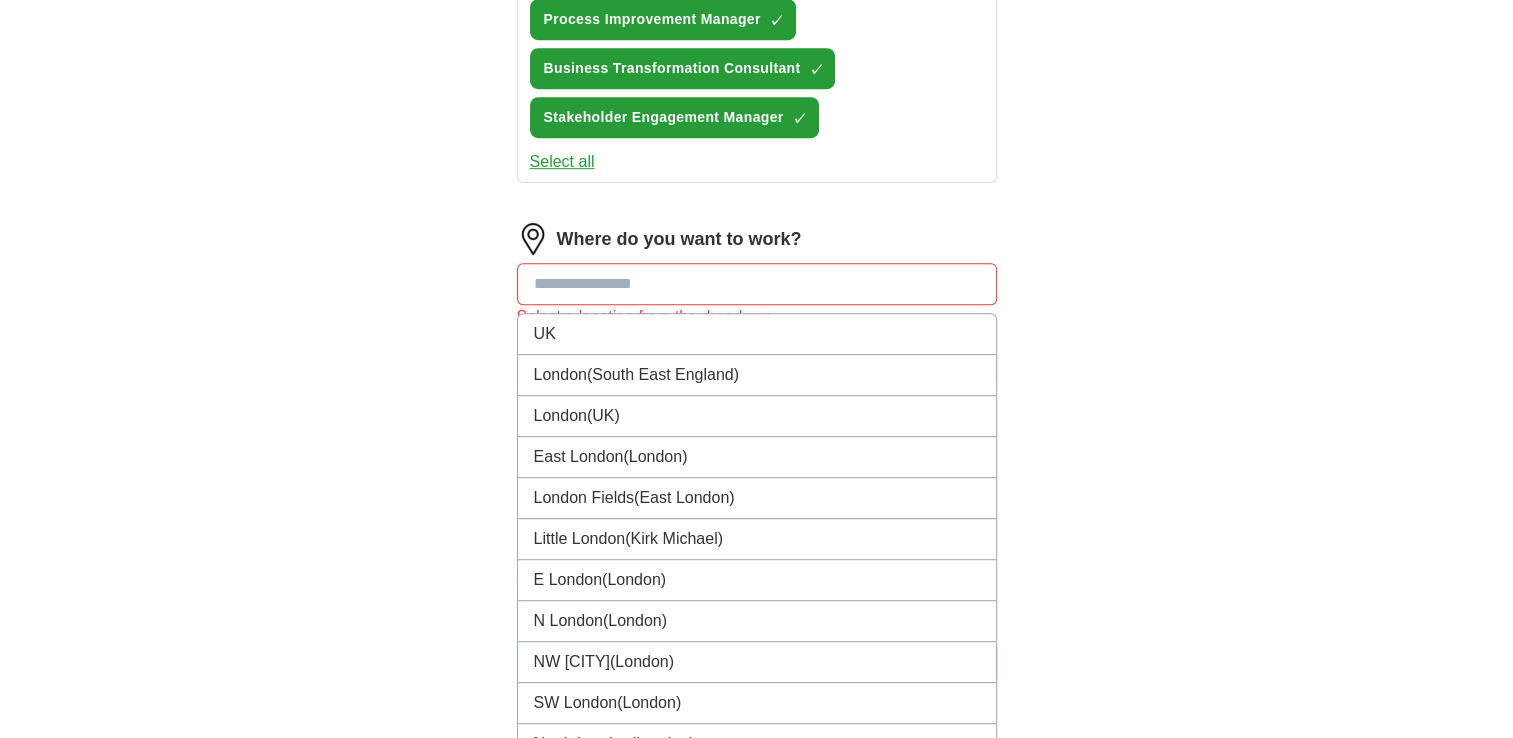 click at bounding box center (757, 284) 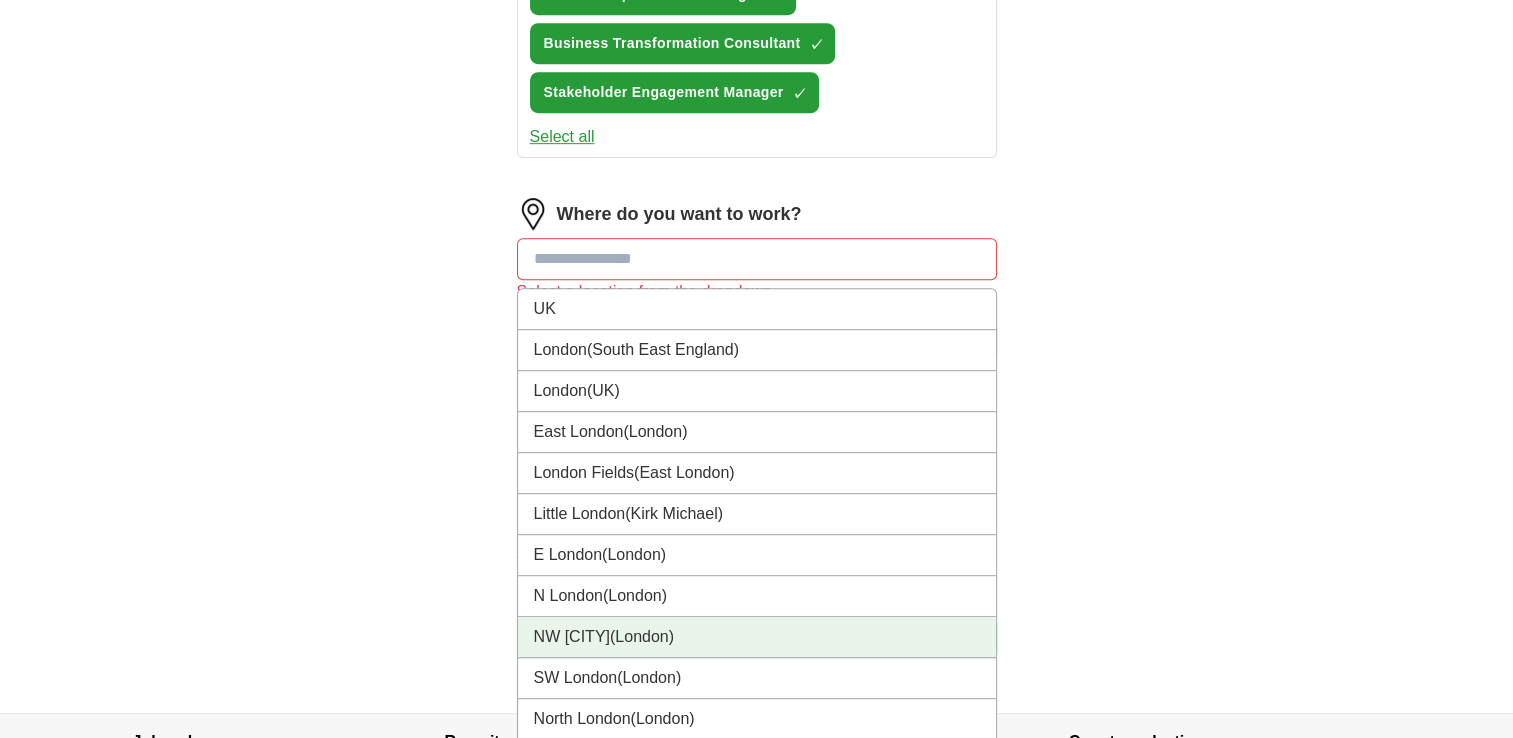 scroll, scrollTop: 1000, scrollLeft: 0, axis: vertical 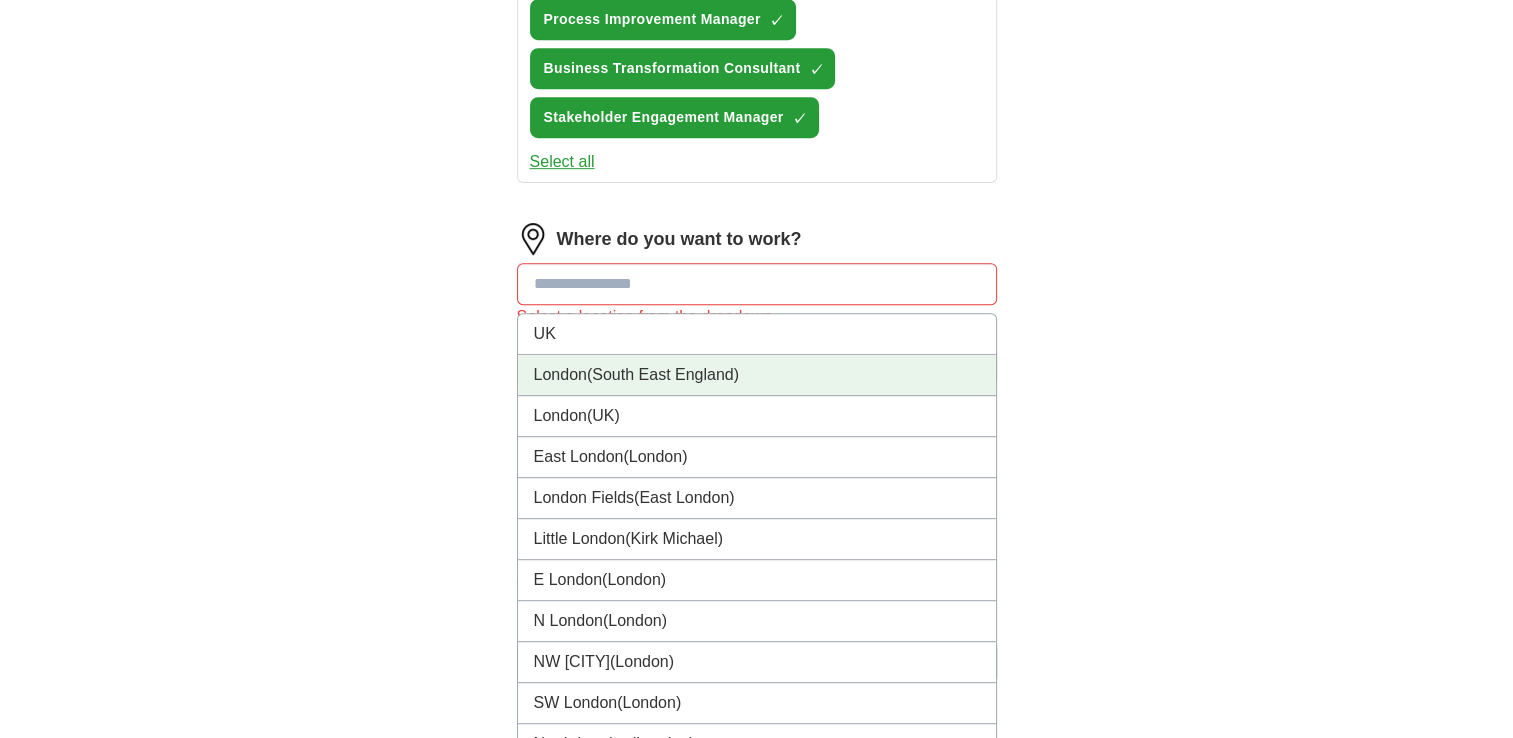 click on "(South East England)" at bounding box center [663, 374] 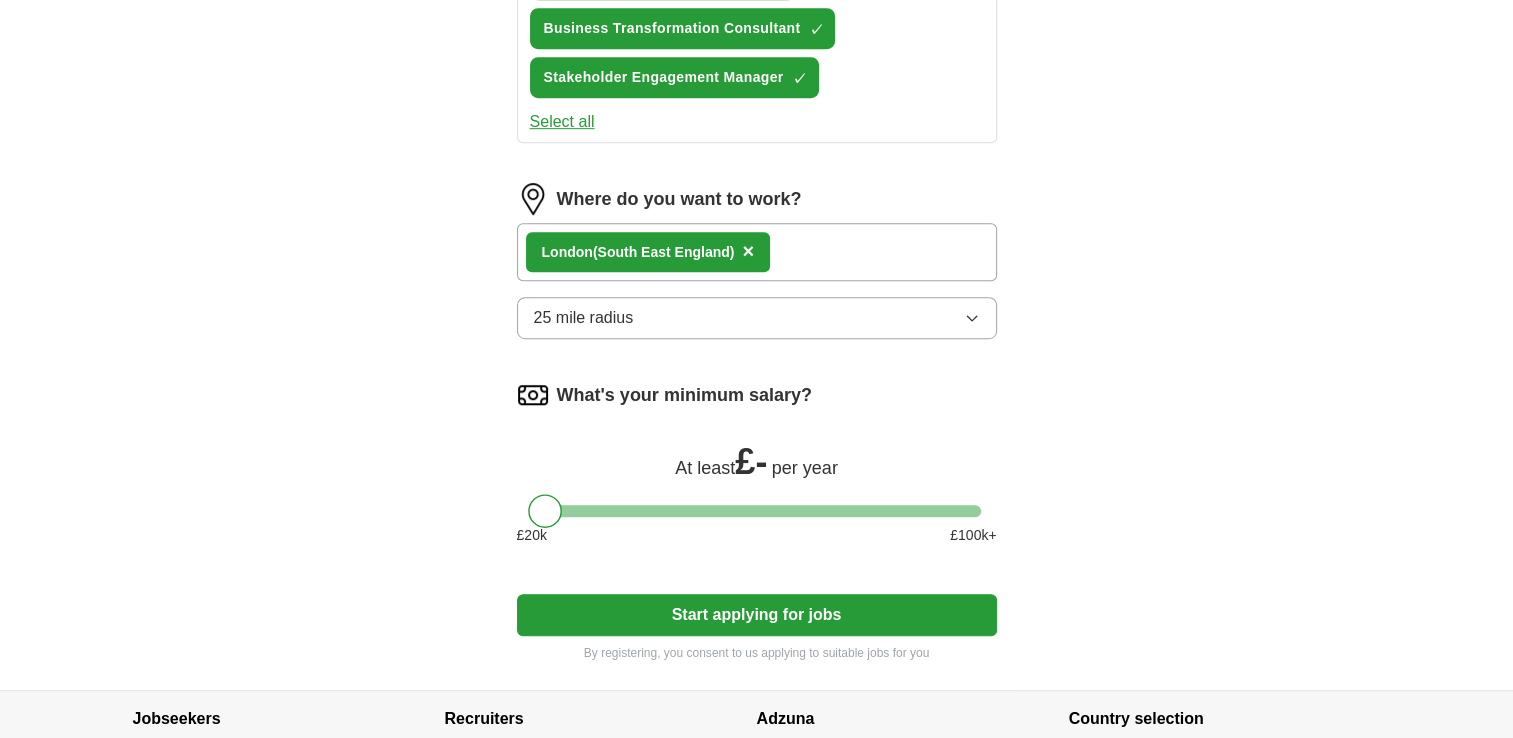scroll, scrollTop: 1100, scrollLeft: 0, axis: vertical 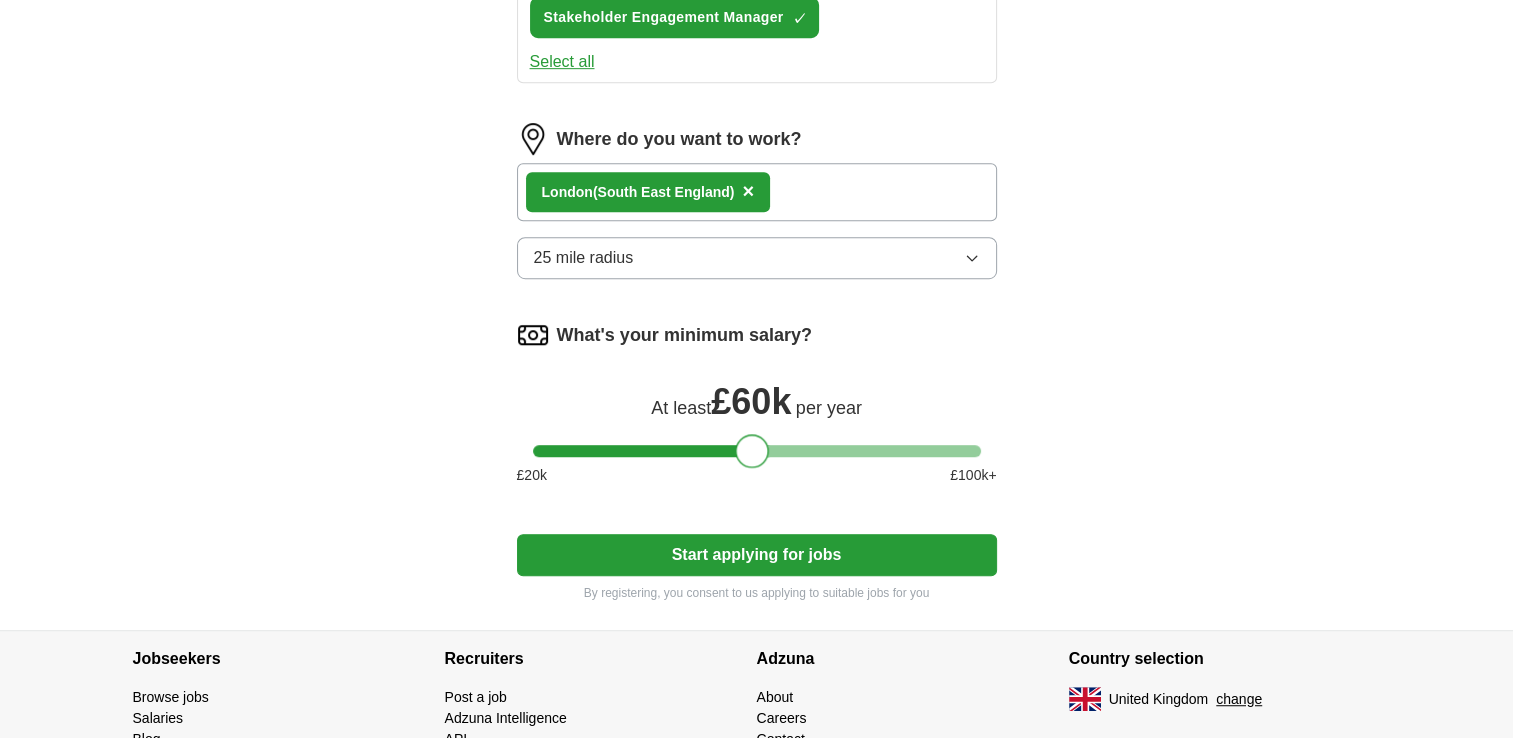 drag, startPoint x: 552, startPoint y: 446, endPoint x: 757, endPoint y: 450, distance: 205.03902 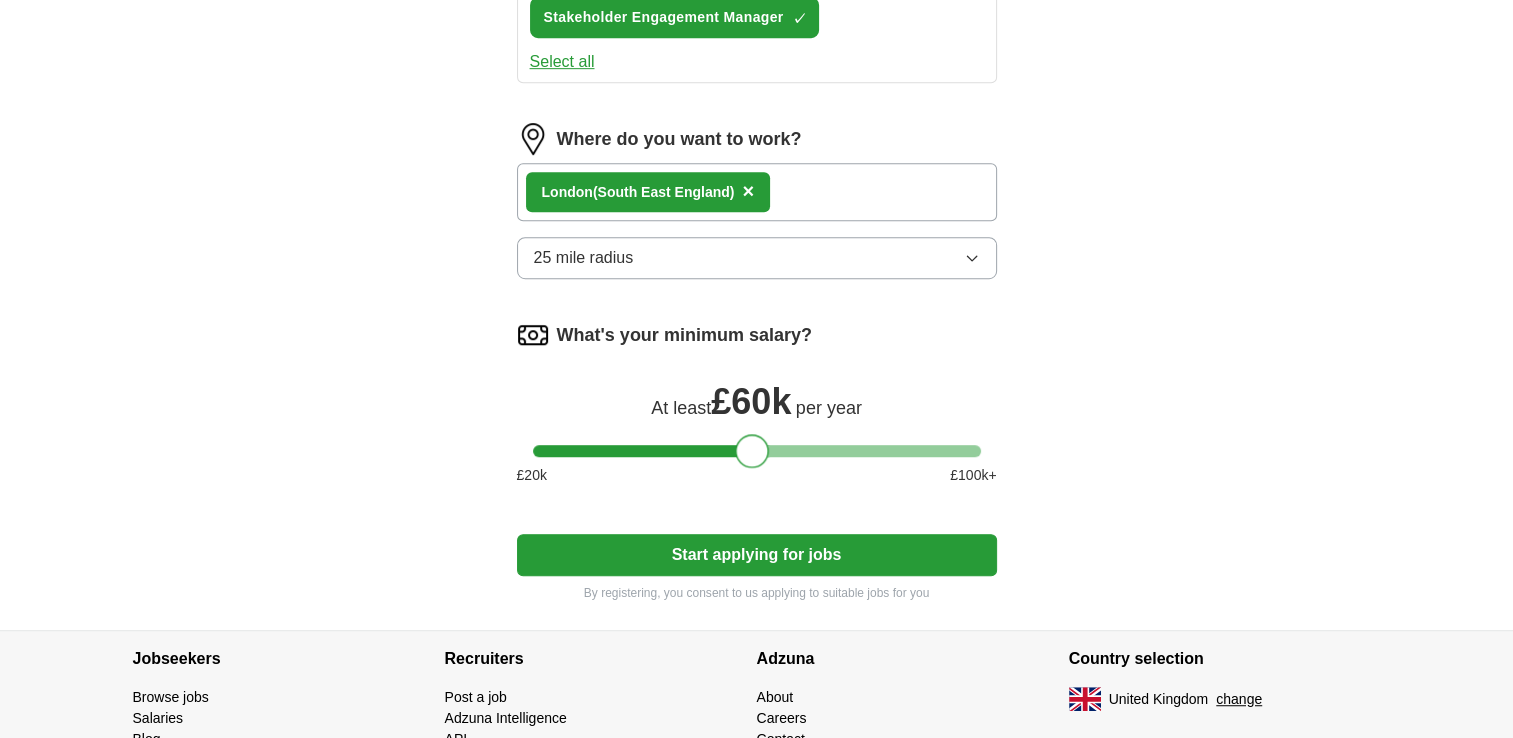 click at bounding box center [752, 451] 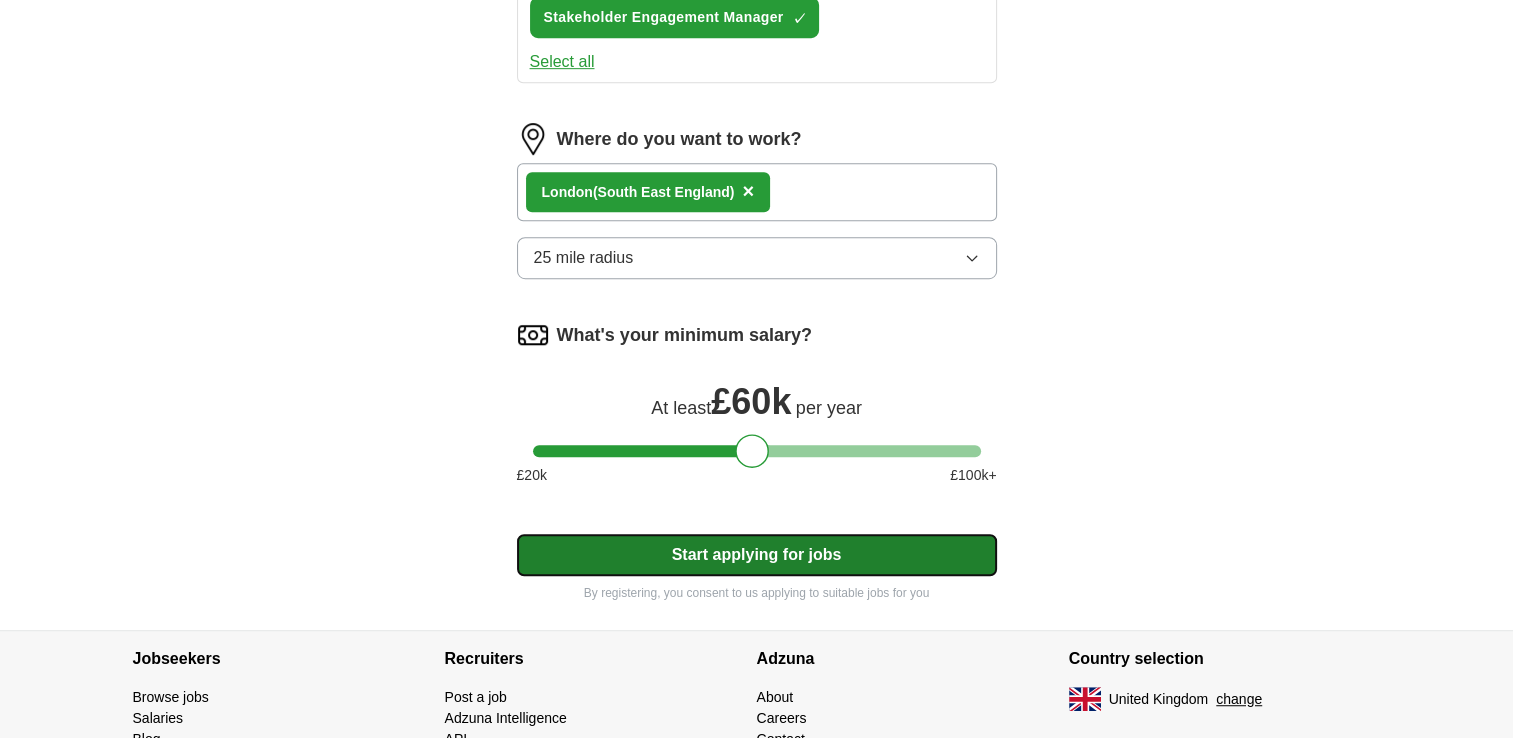 click on "Start applying for jobs" at bounding box center (757, 555) 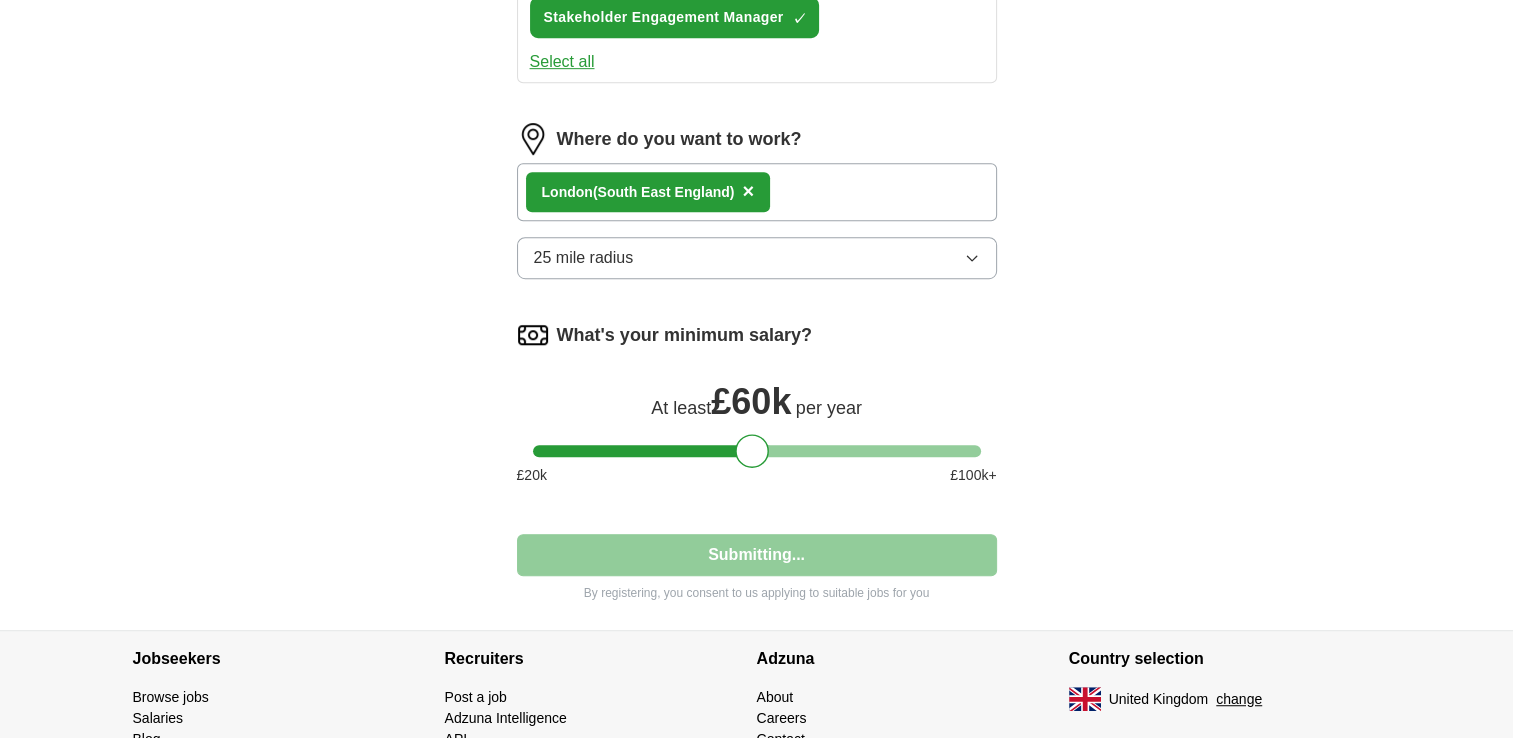 select on "**" 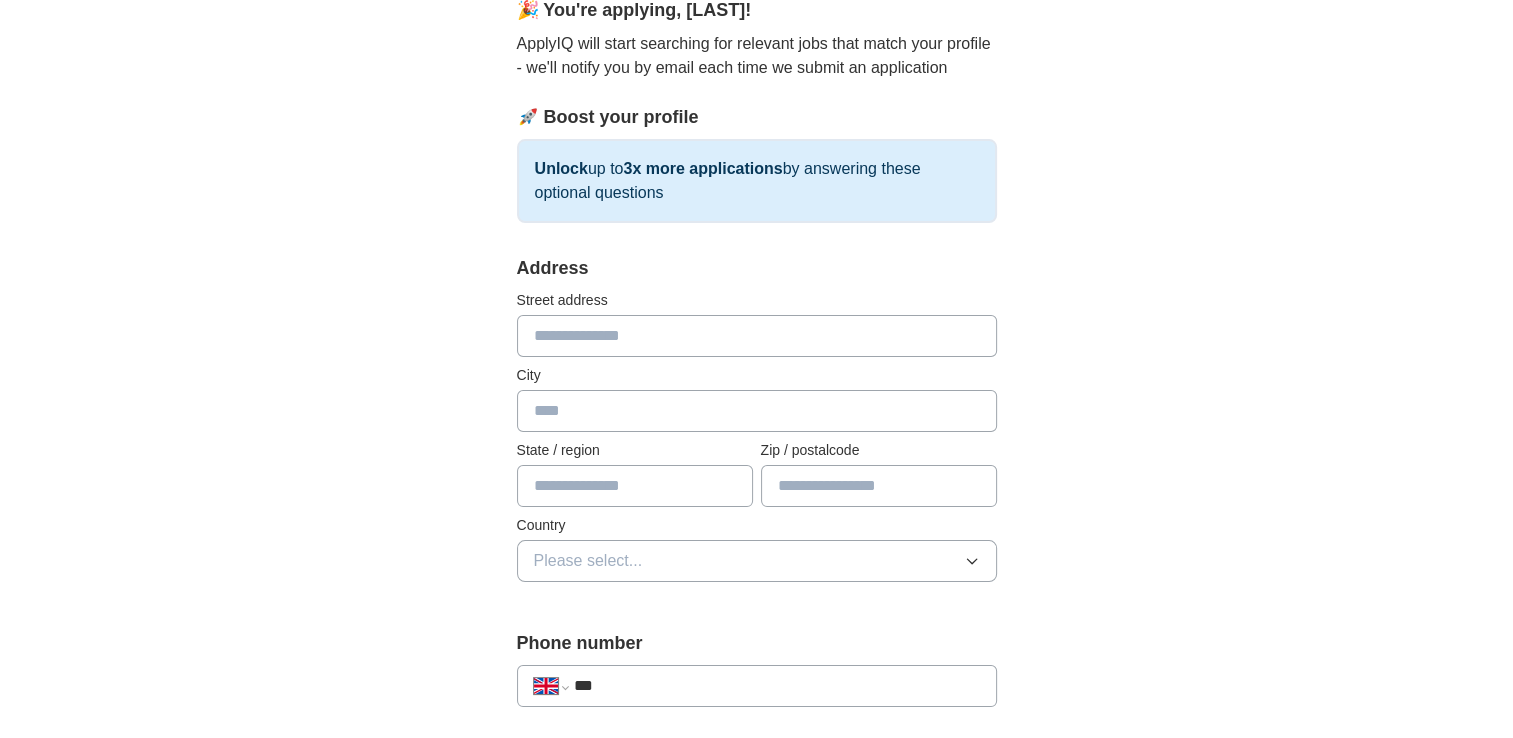 scroll, scrollTop: 200, scrollLeft: 0, axis: vertical 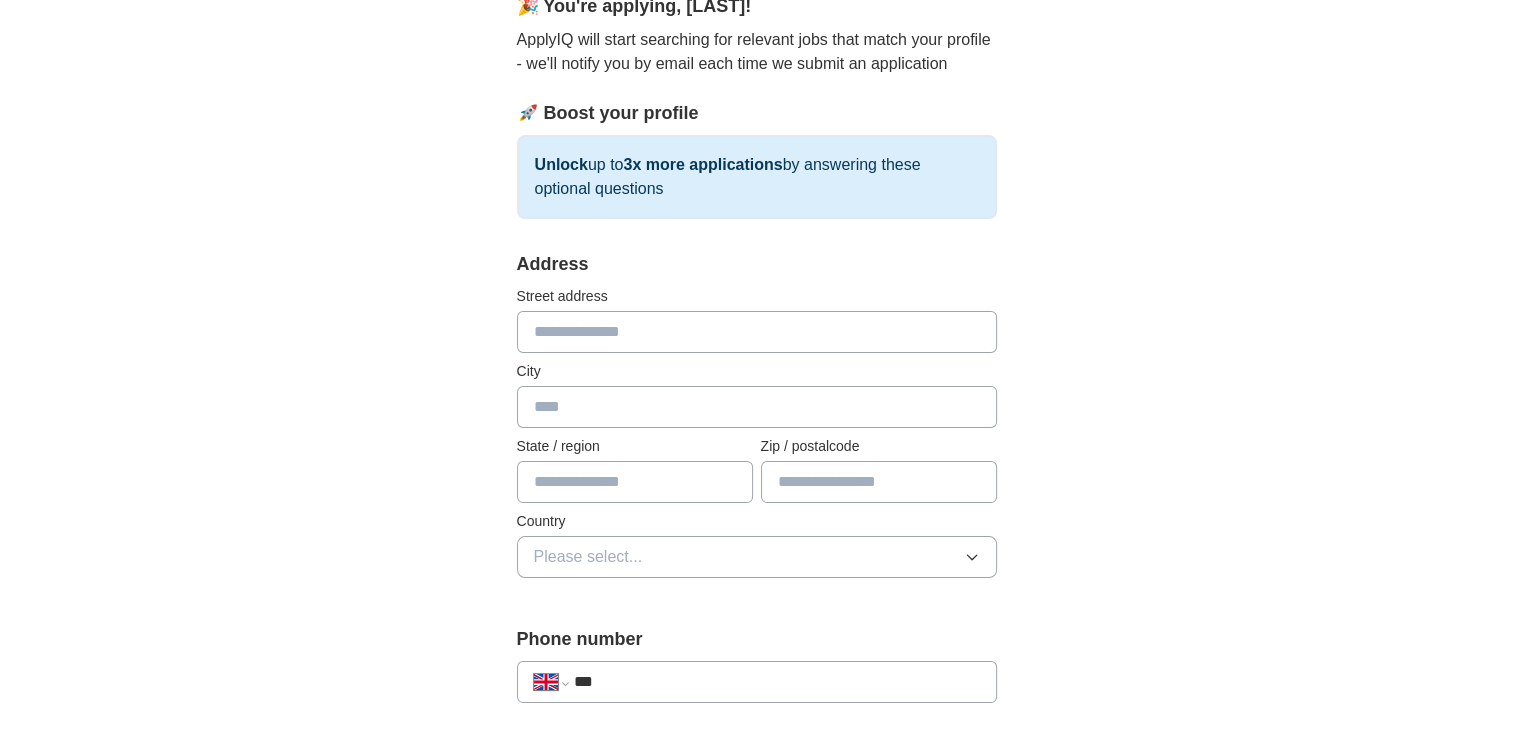 click at bounding box center [757, 332] 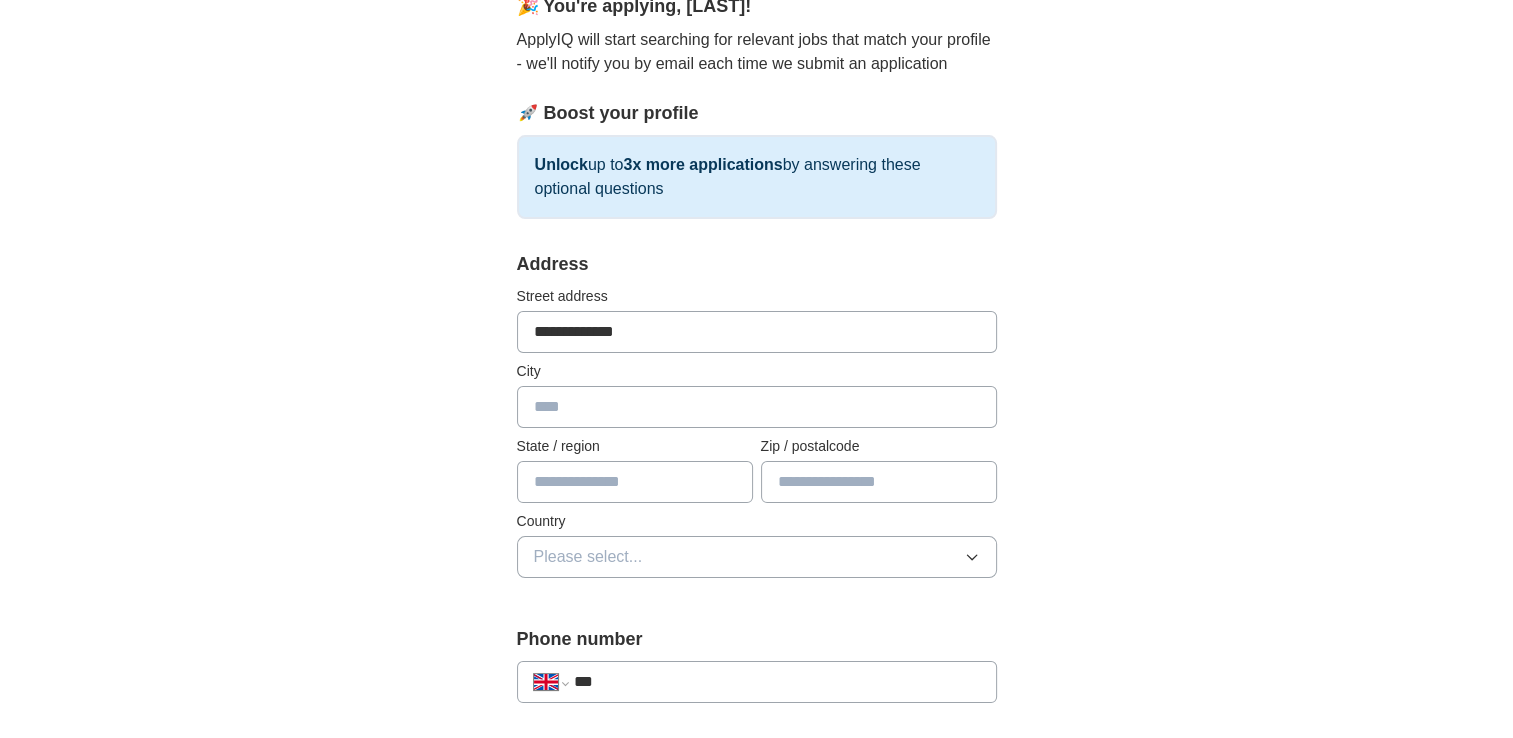 type on "********" 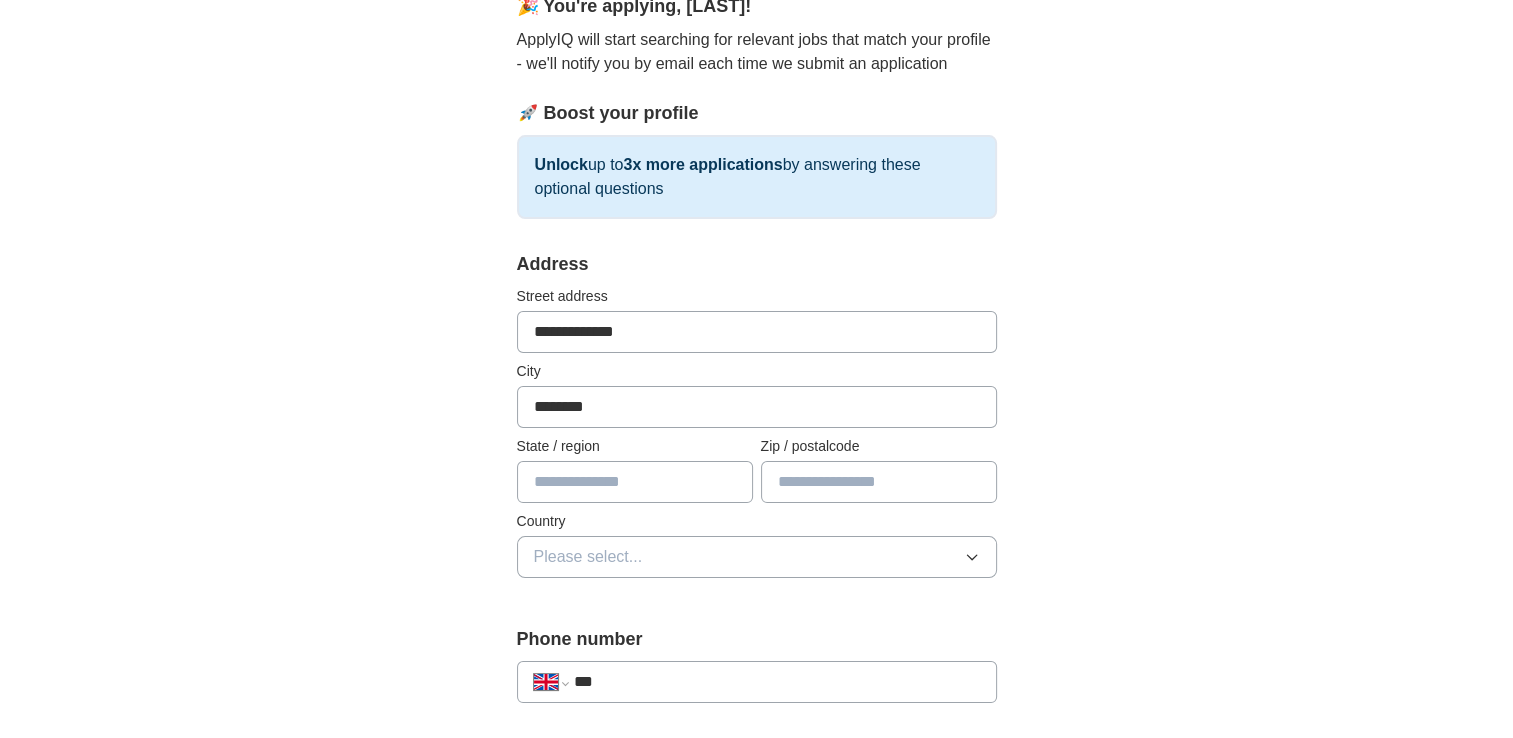 type on "*****" 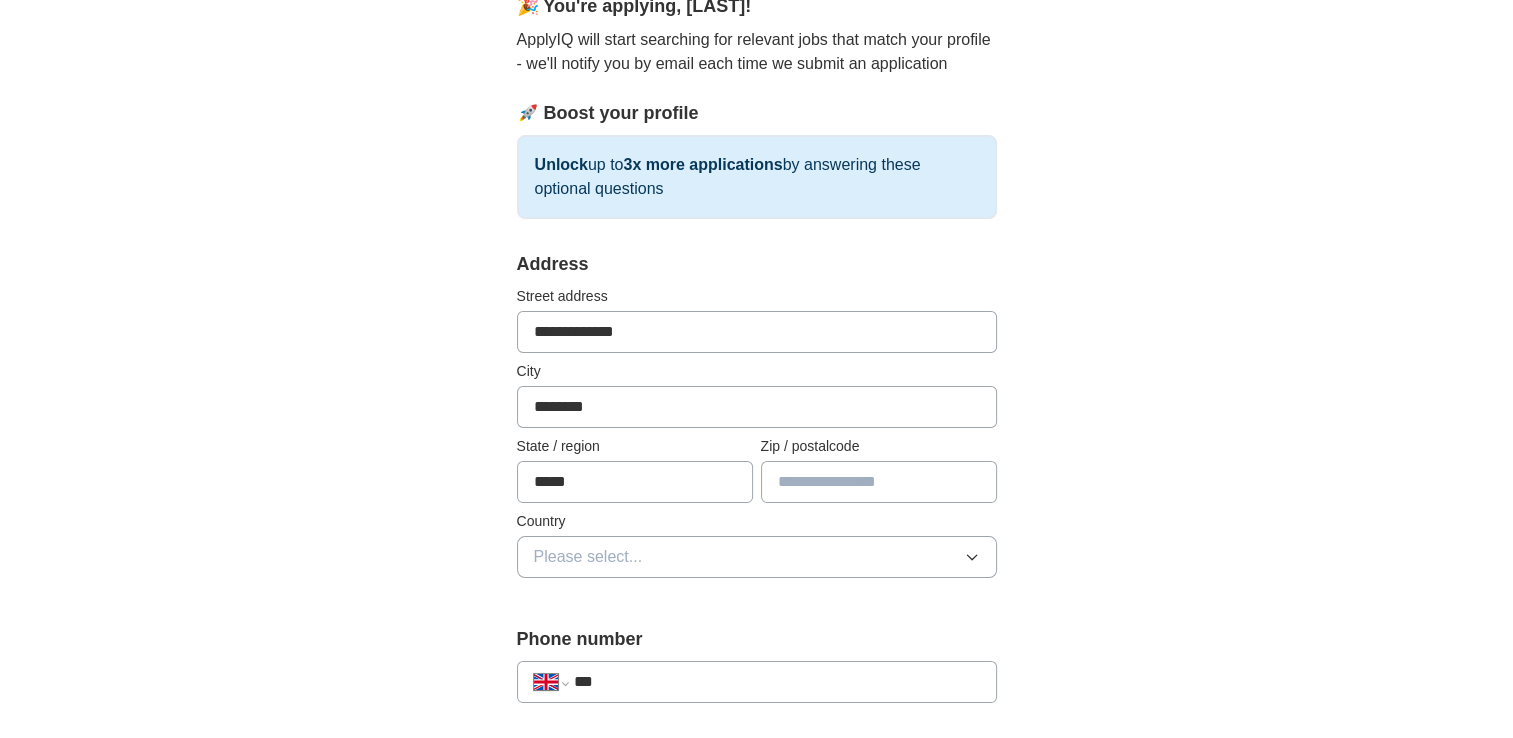 type on "*******" 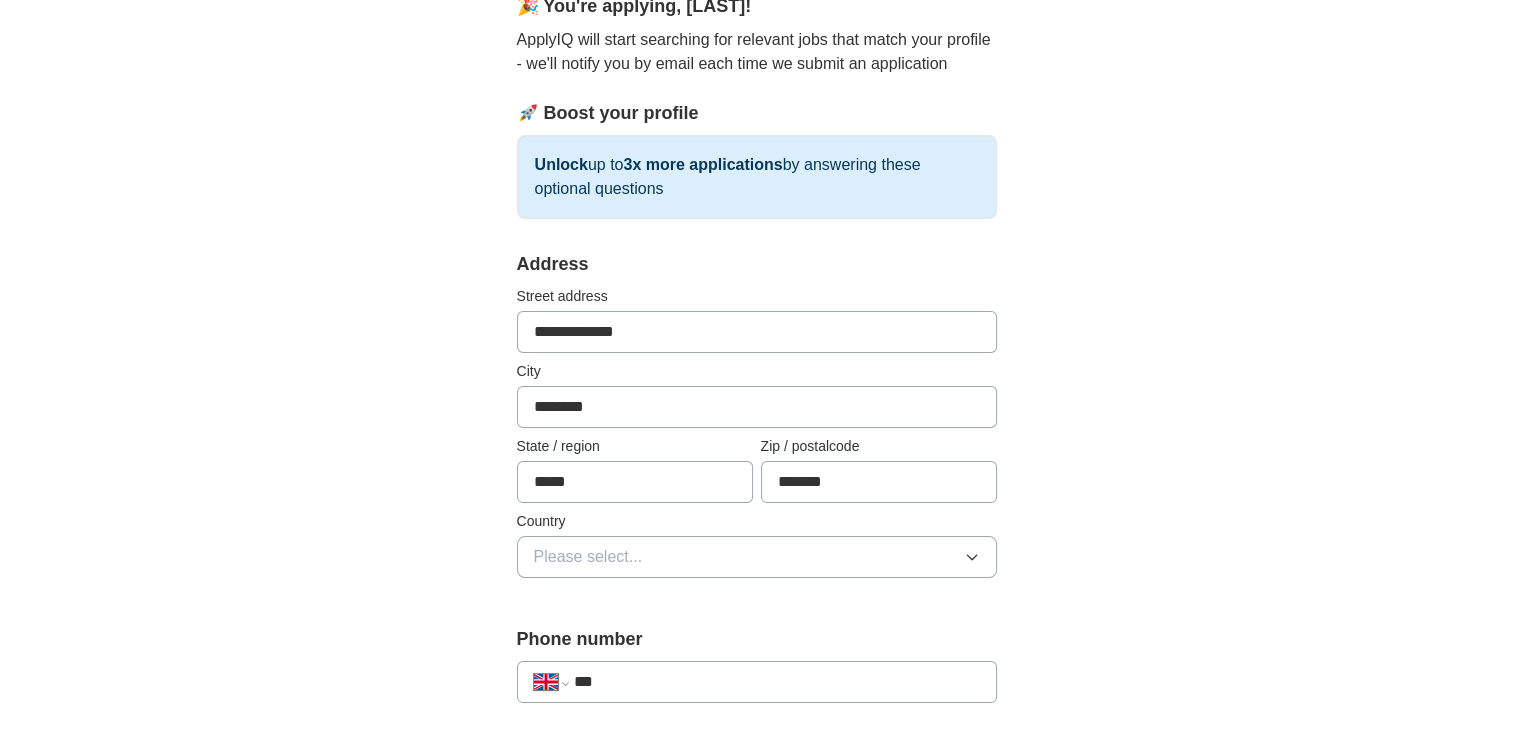 scroll, scrollTop: 300, scrollLeft: 0, axis: vertical 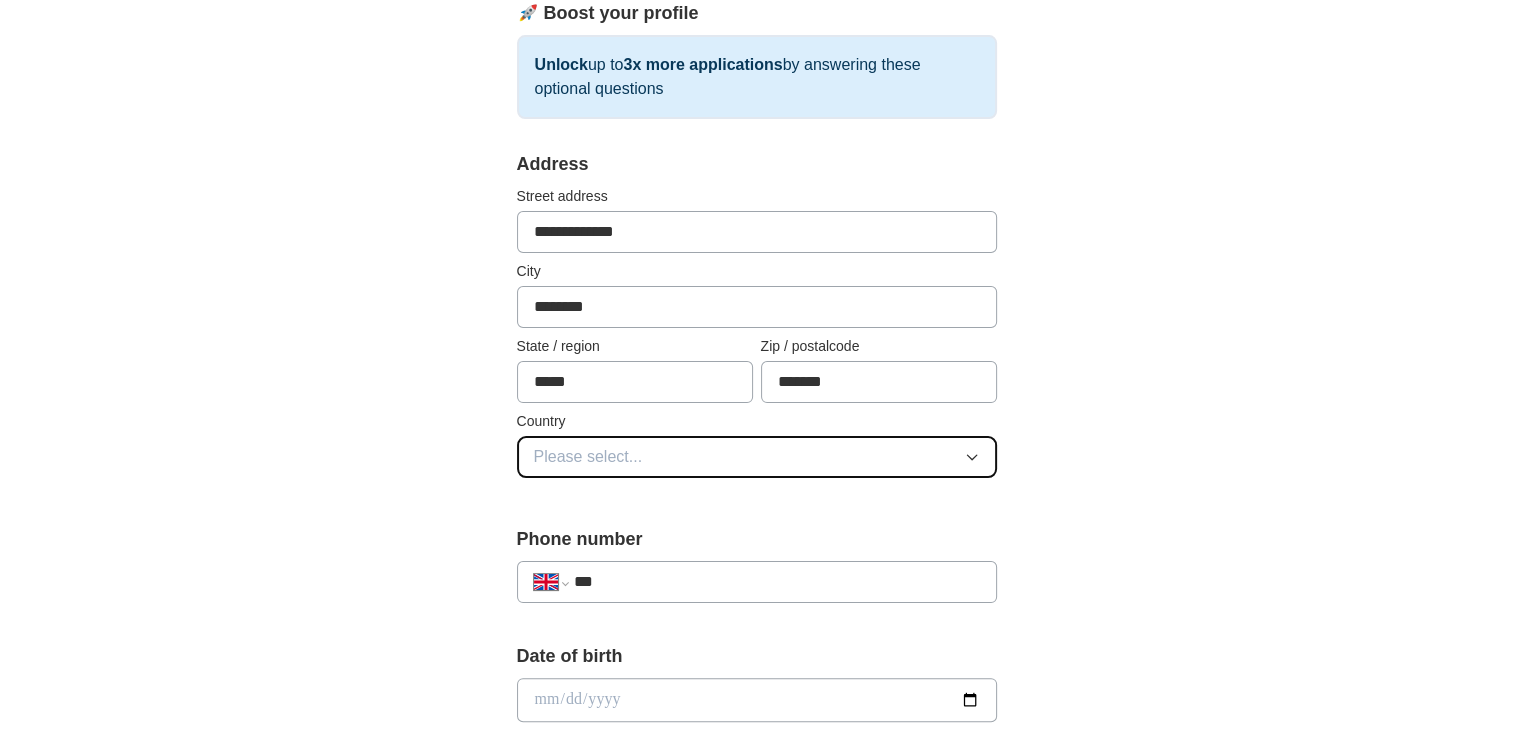 click on "Please select..." at bounding box center (757, 457) 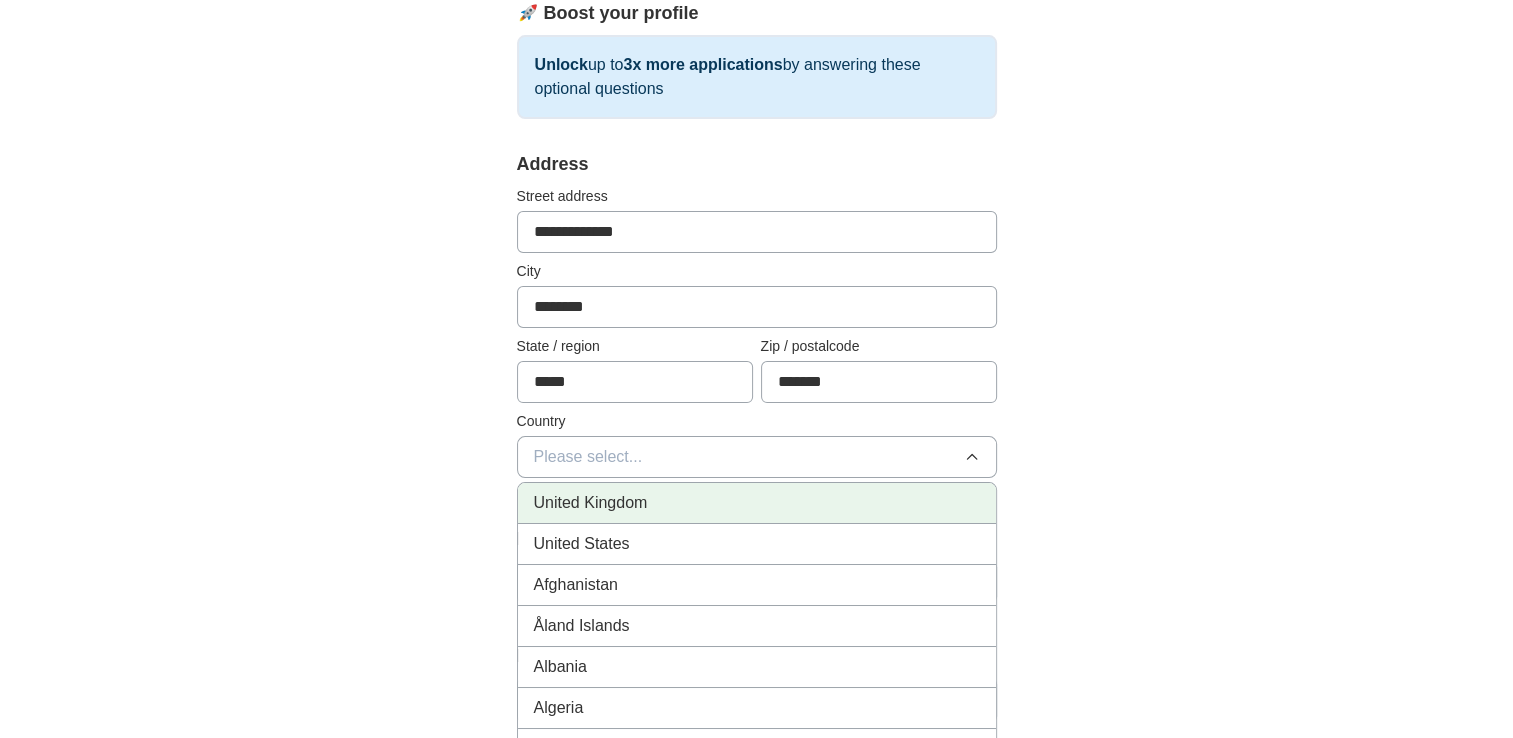 click on "United Kingdom" at bounding box center (757, 503) 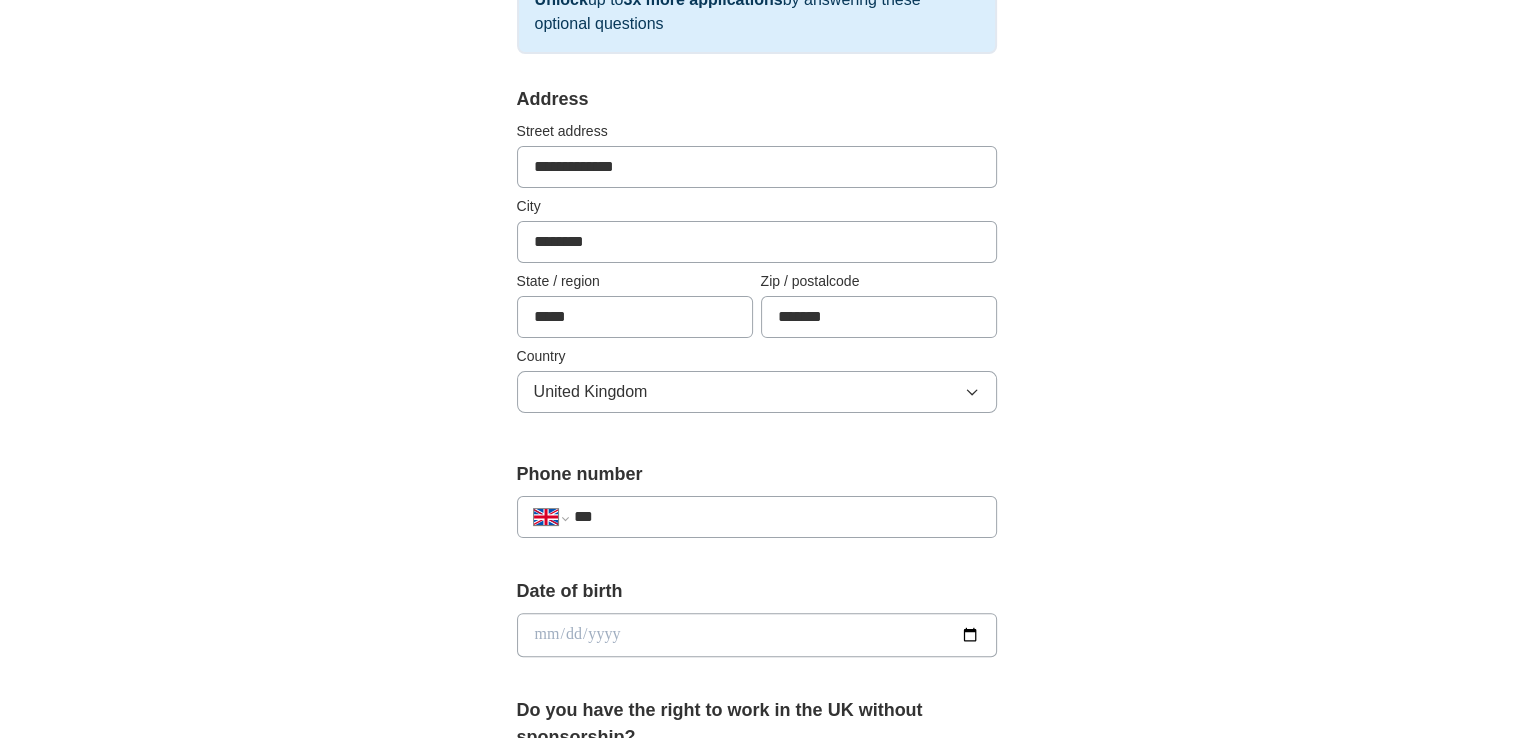 scroll, scrollTop: 400, scrollLeft: 0, axis: vertical 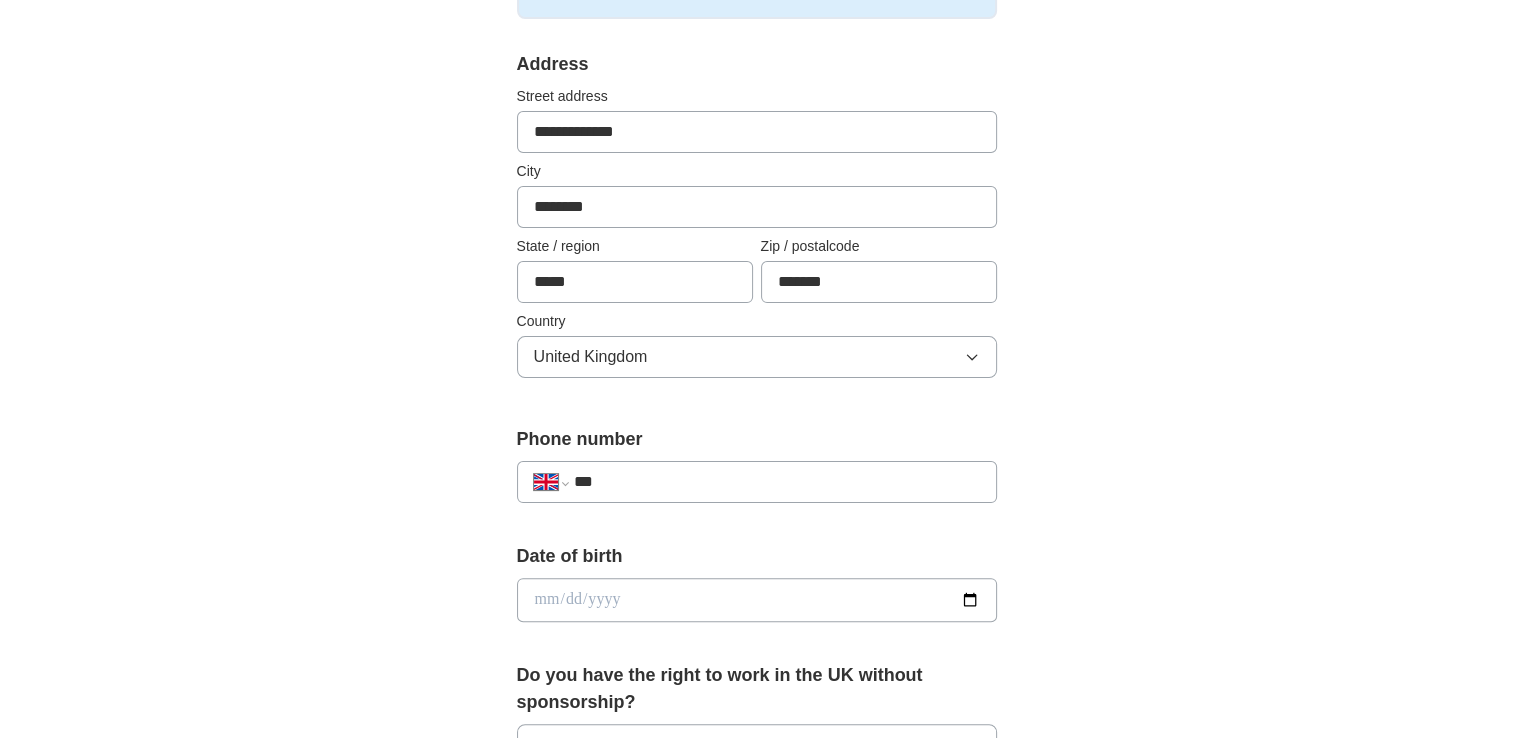 click on "***" at bounding box center (776, 482) 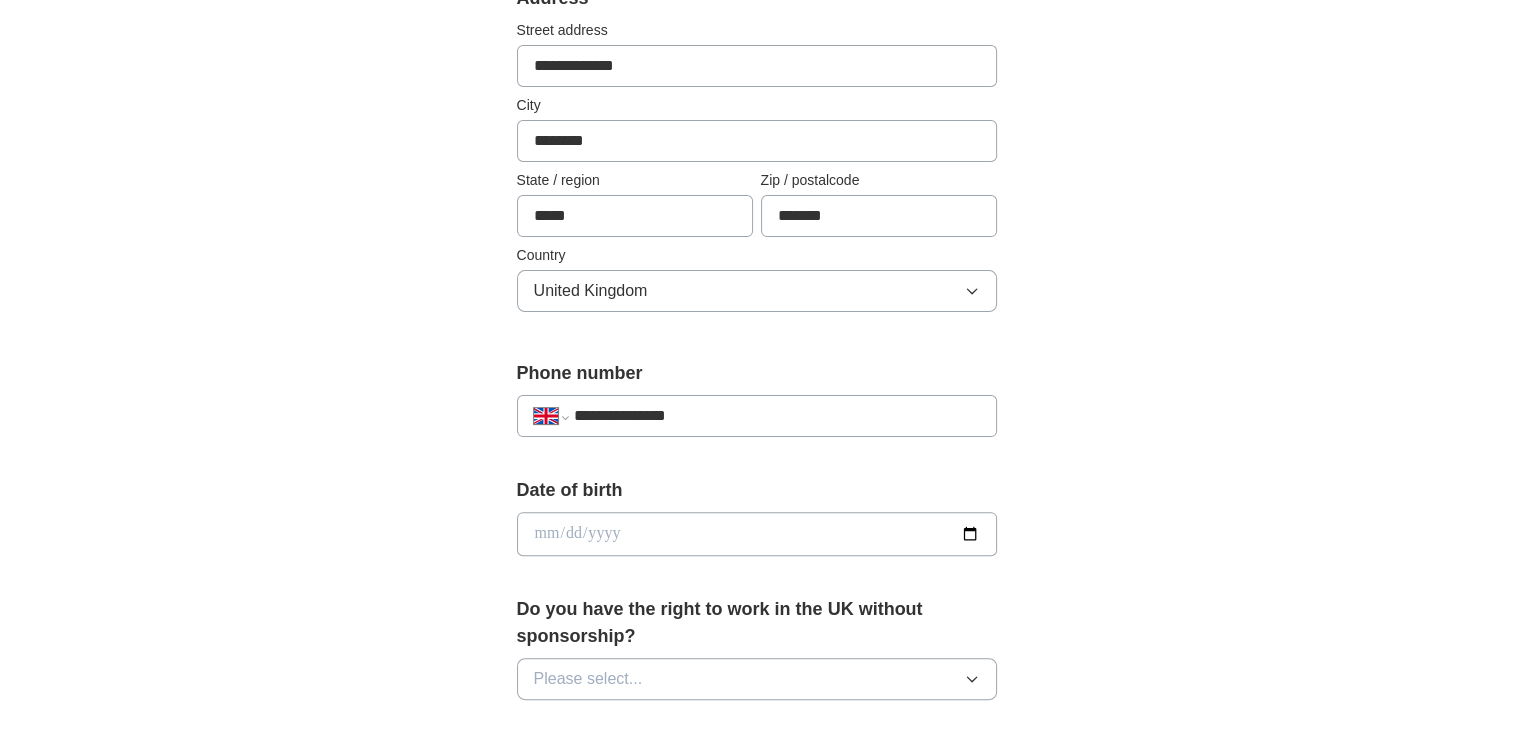 scroll, scrollTop: 600, scrollLeft: 0, axis: vertical 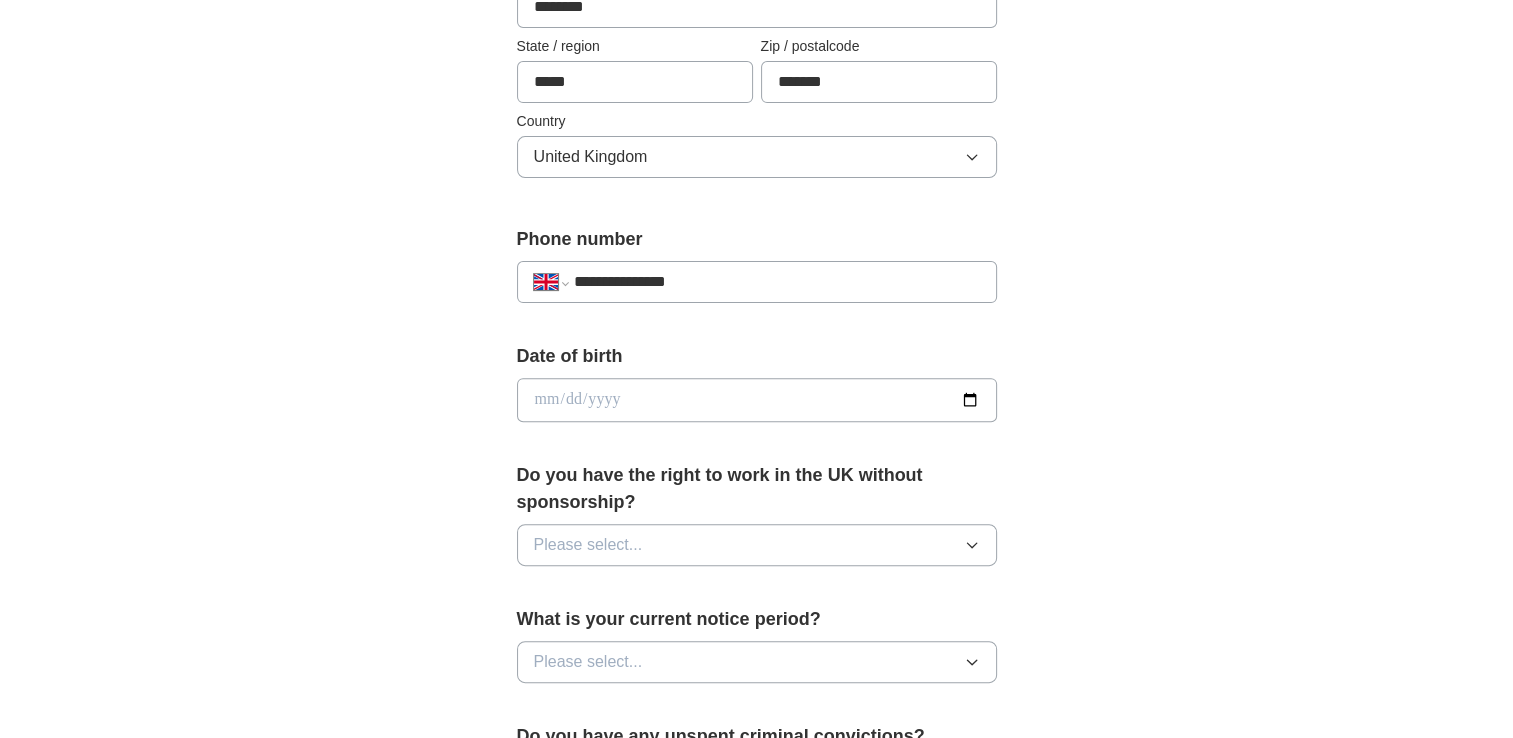 click at bounding box center [757, 400] 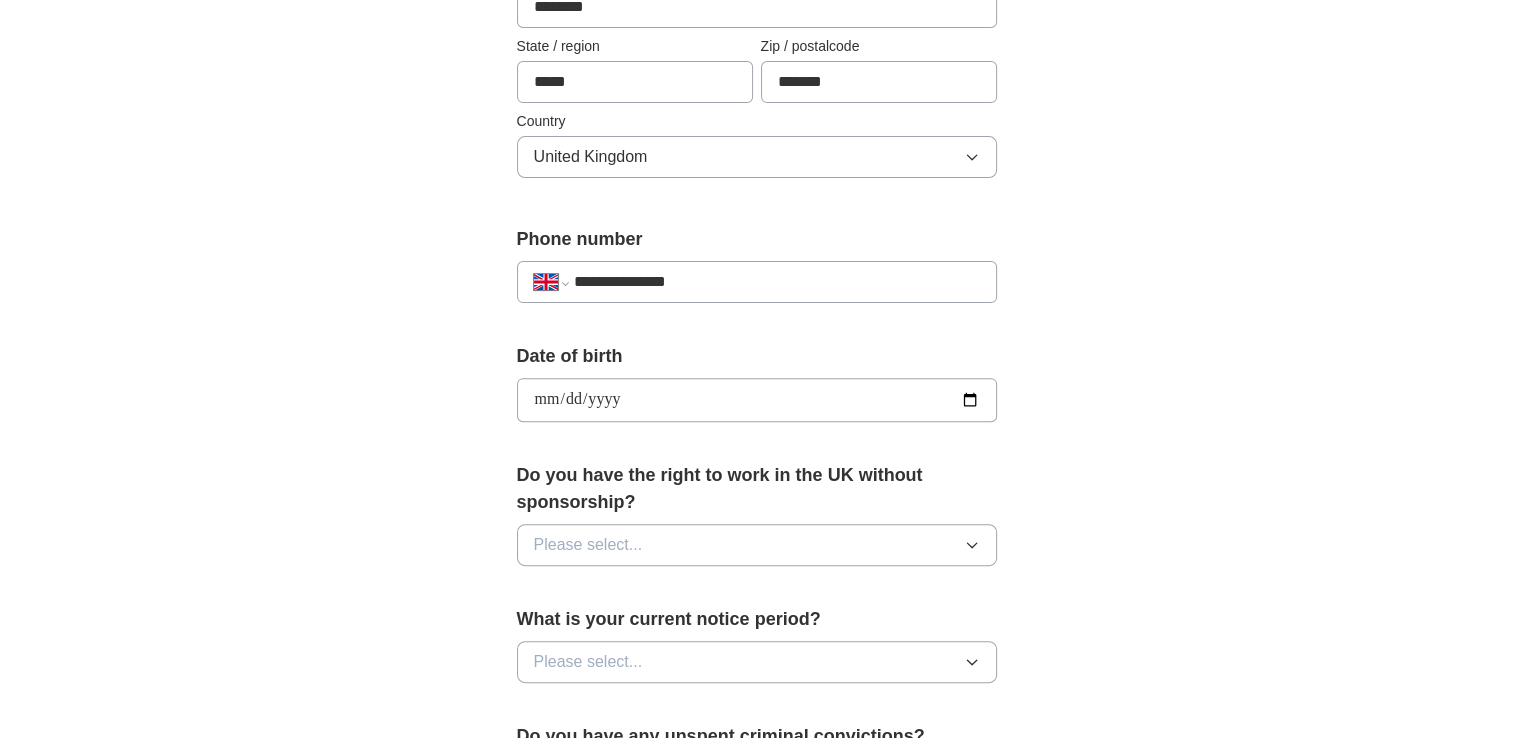 type on "**********" 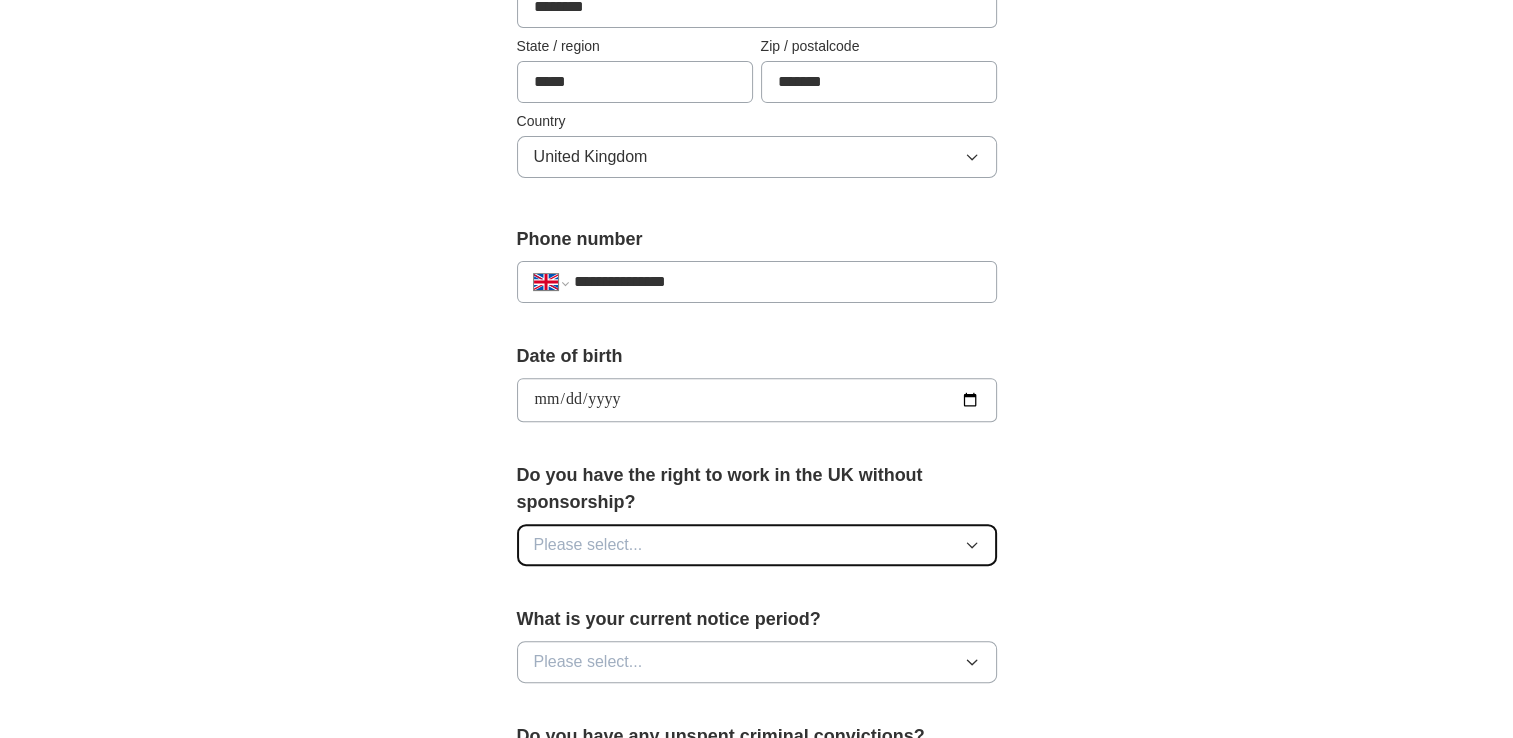 click 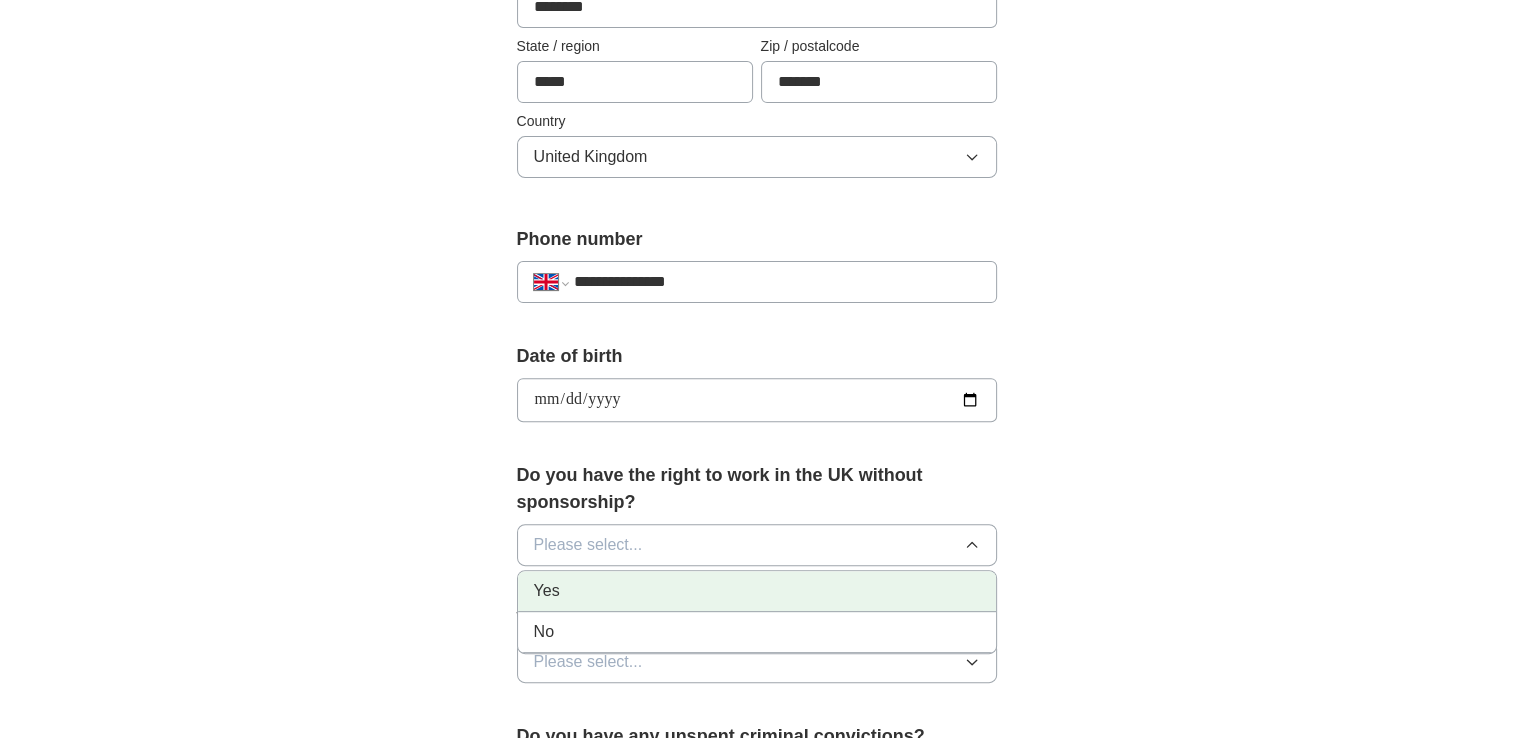 click on "Yes" at bounding box center [757, 591] 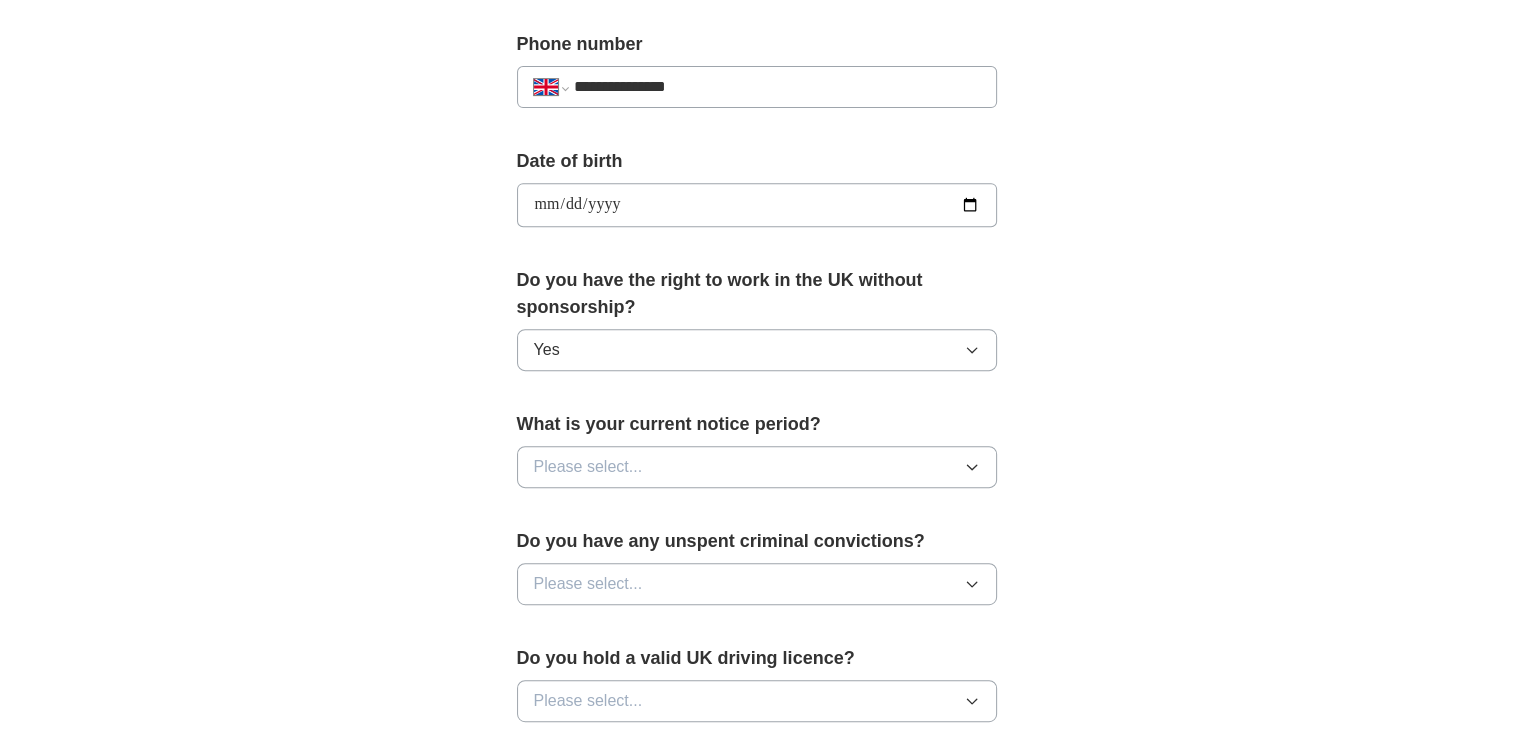 scroll, scrollTop: 800, scrollLeft: 0, axis: vertical 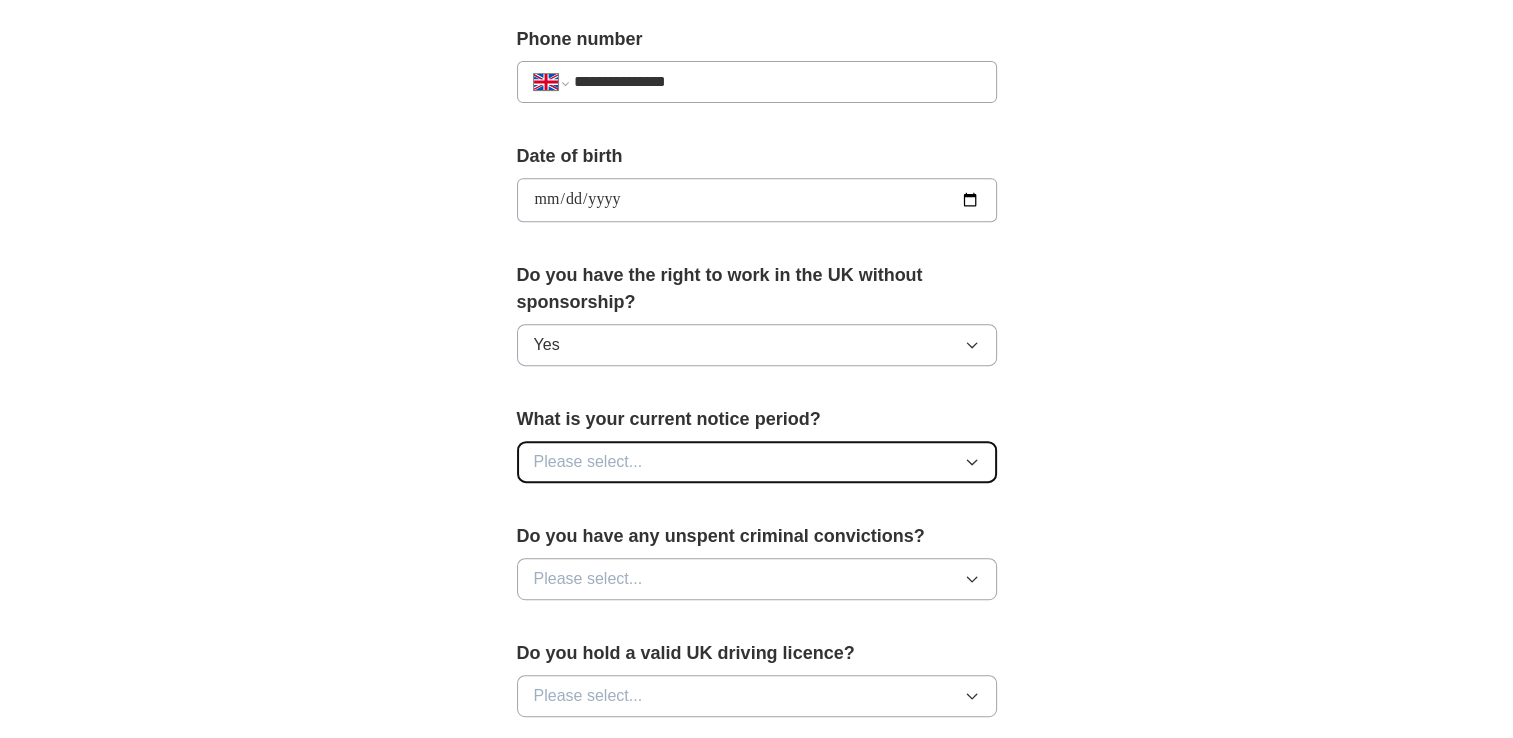 click on "Please select..." at bounding box center [757, 462] 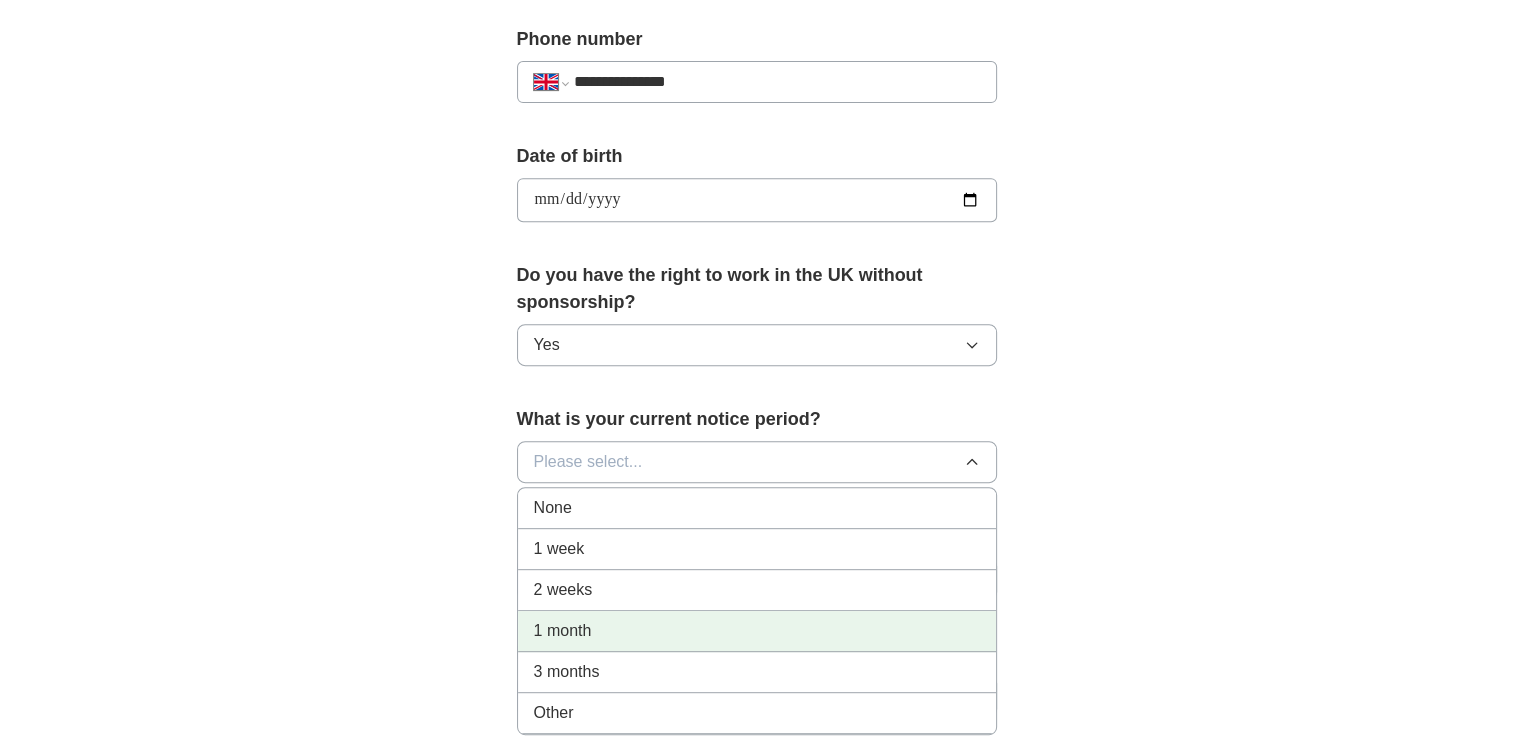 click on "1 month" at bounding box center [757, 631] 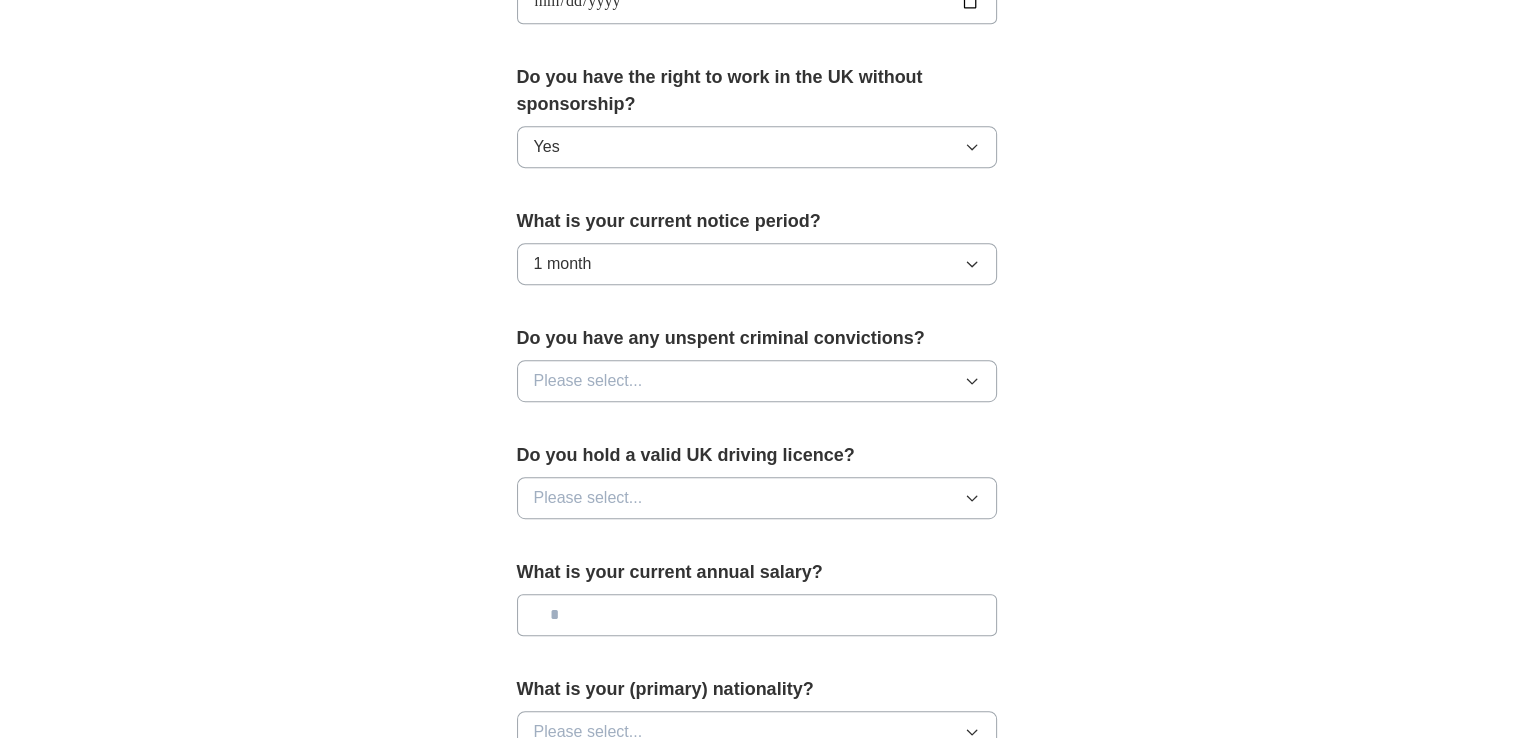 scroll, scrollTop: 1000, scrollLeft: 0, axis: vertical 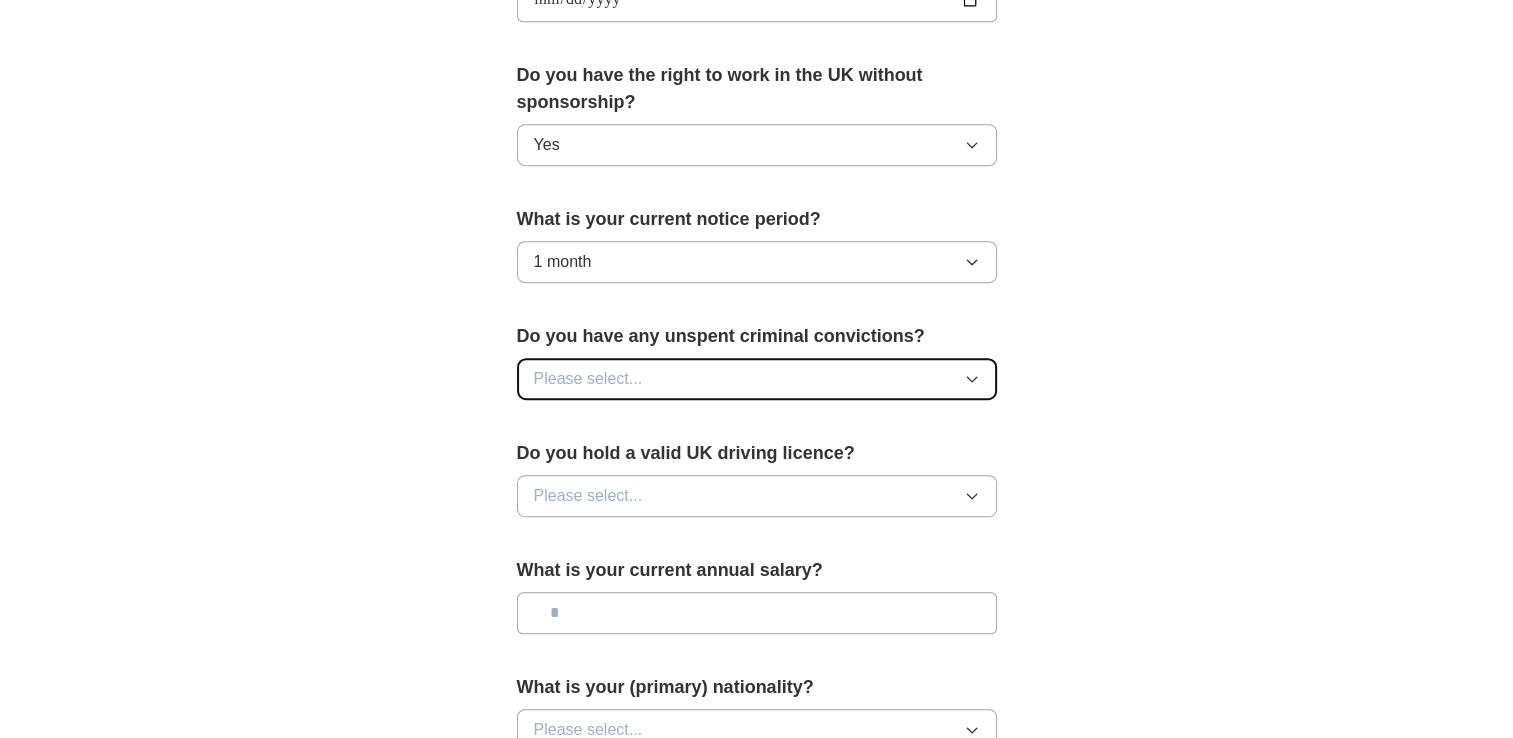 click 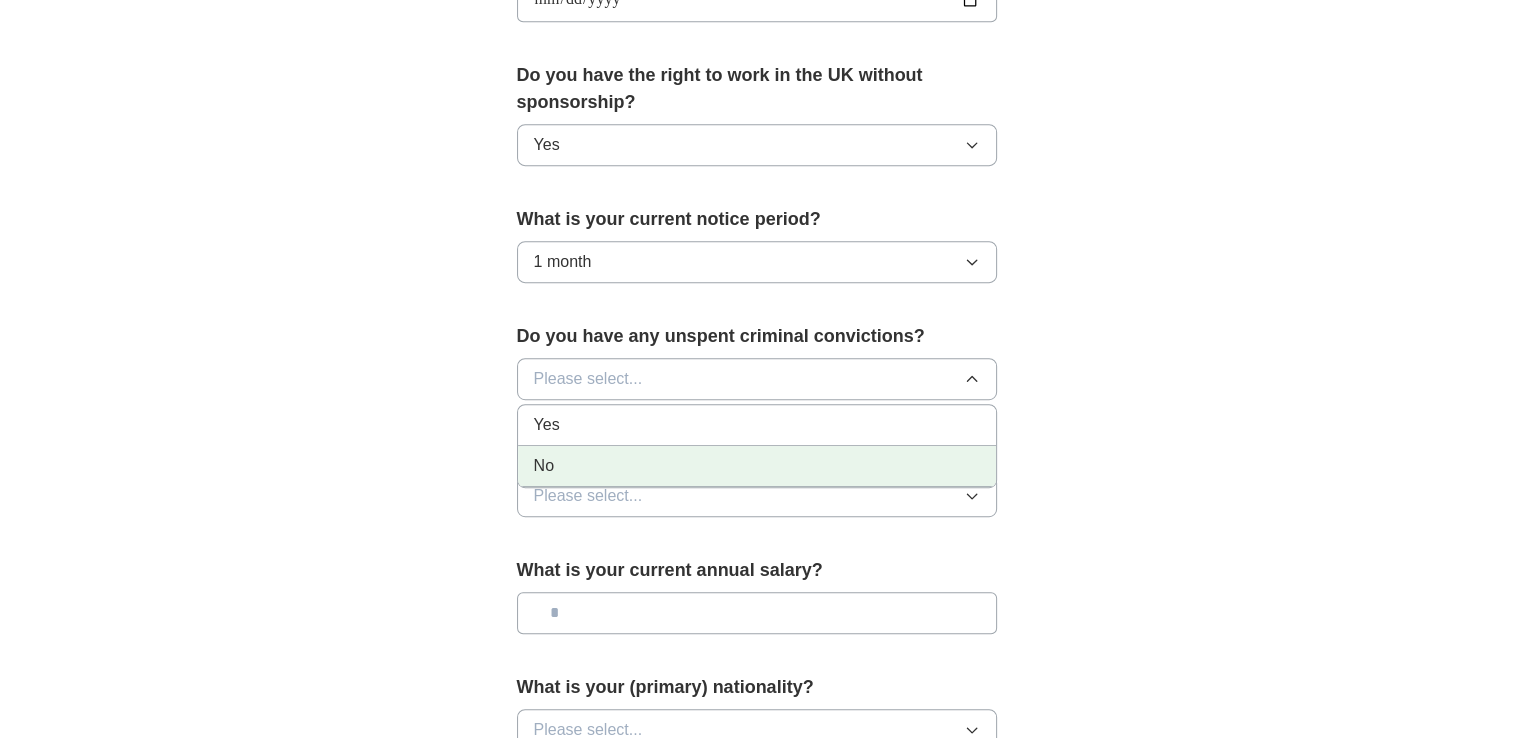 click on "No" at bounding box center (757, 466) 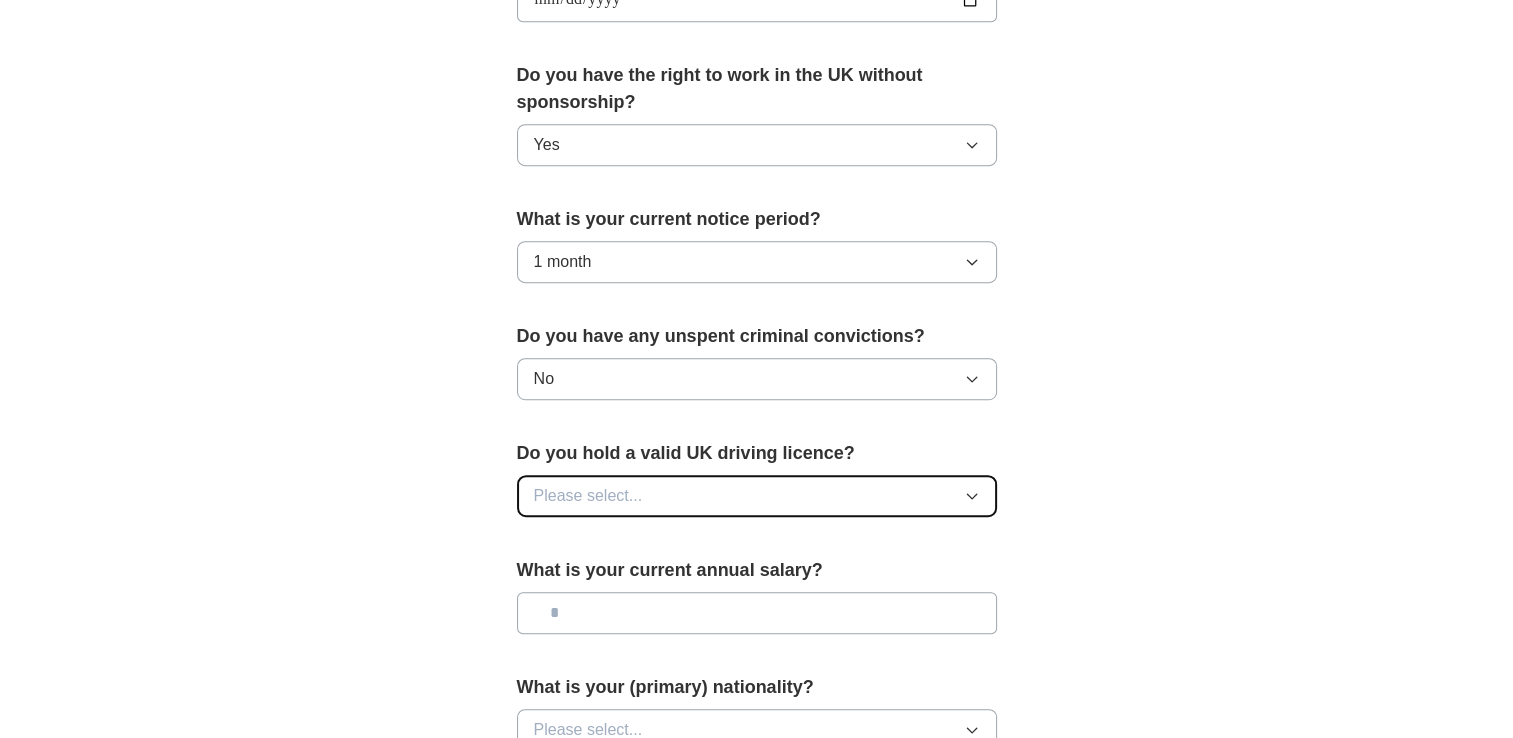 click 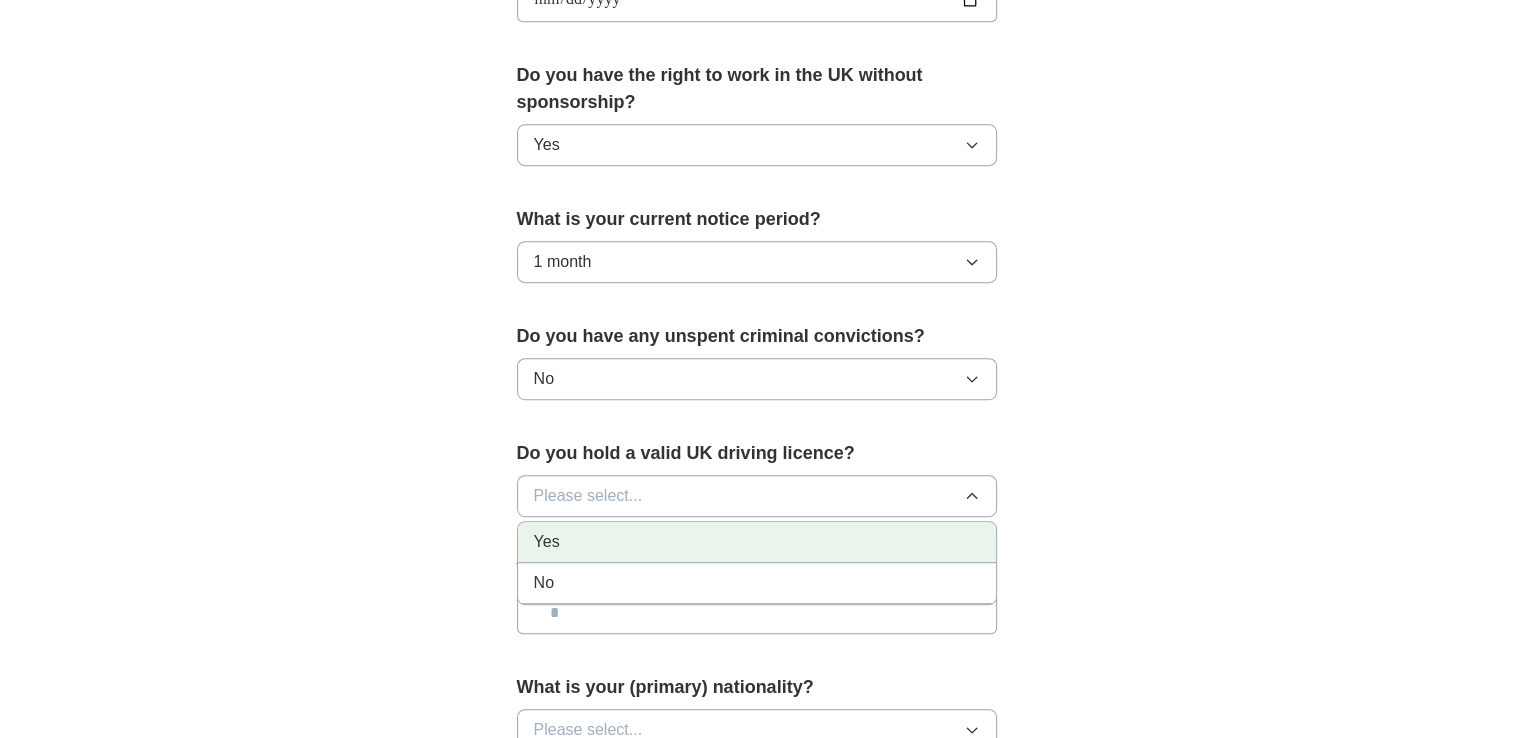 click on "Yes" at bounding box center (757, 542) 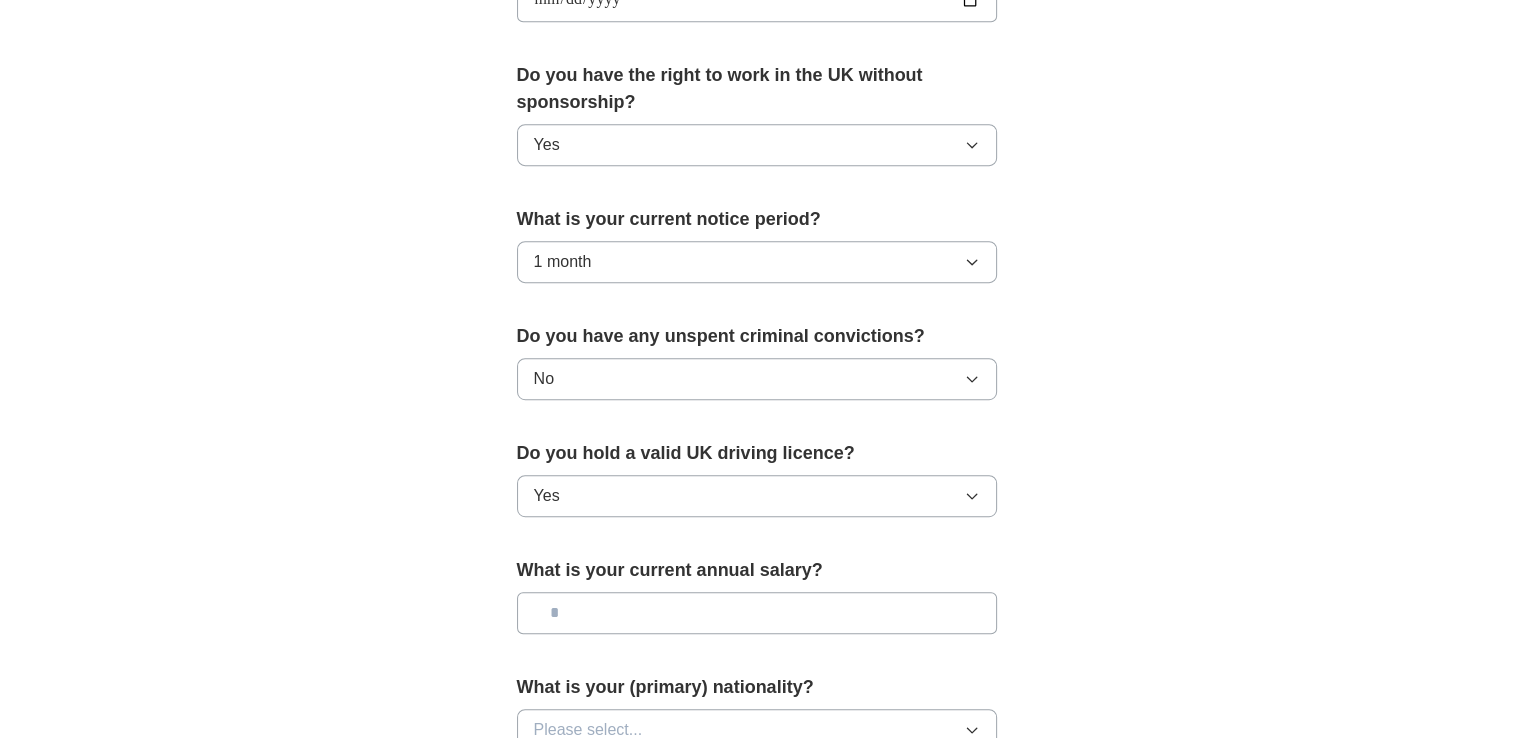 click at bounding box center (757, 613) 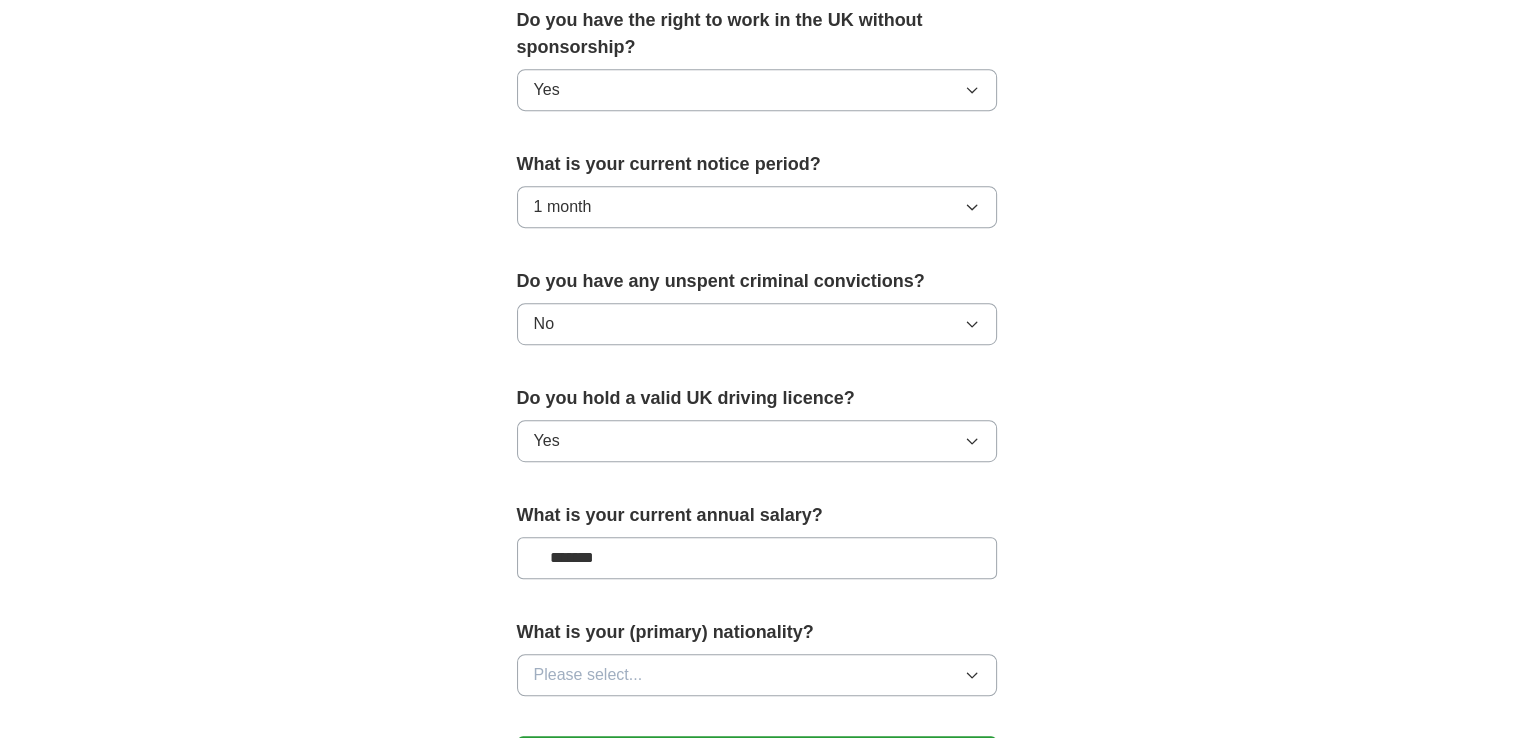 scroll, scrollTop: 1100, scrollLeft: 0, axis: vertical 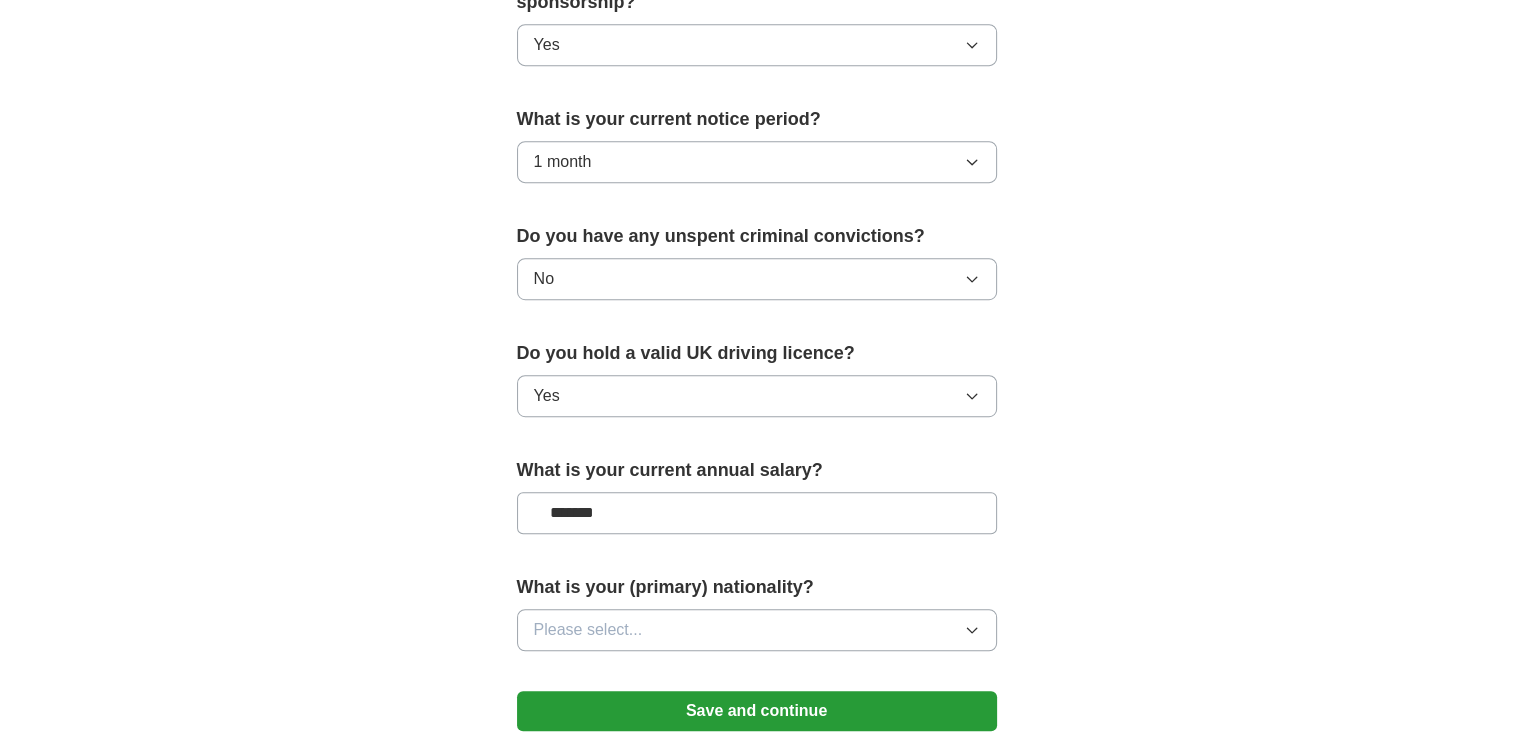 type on "*******" 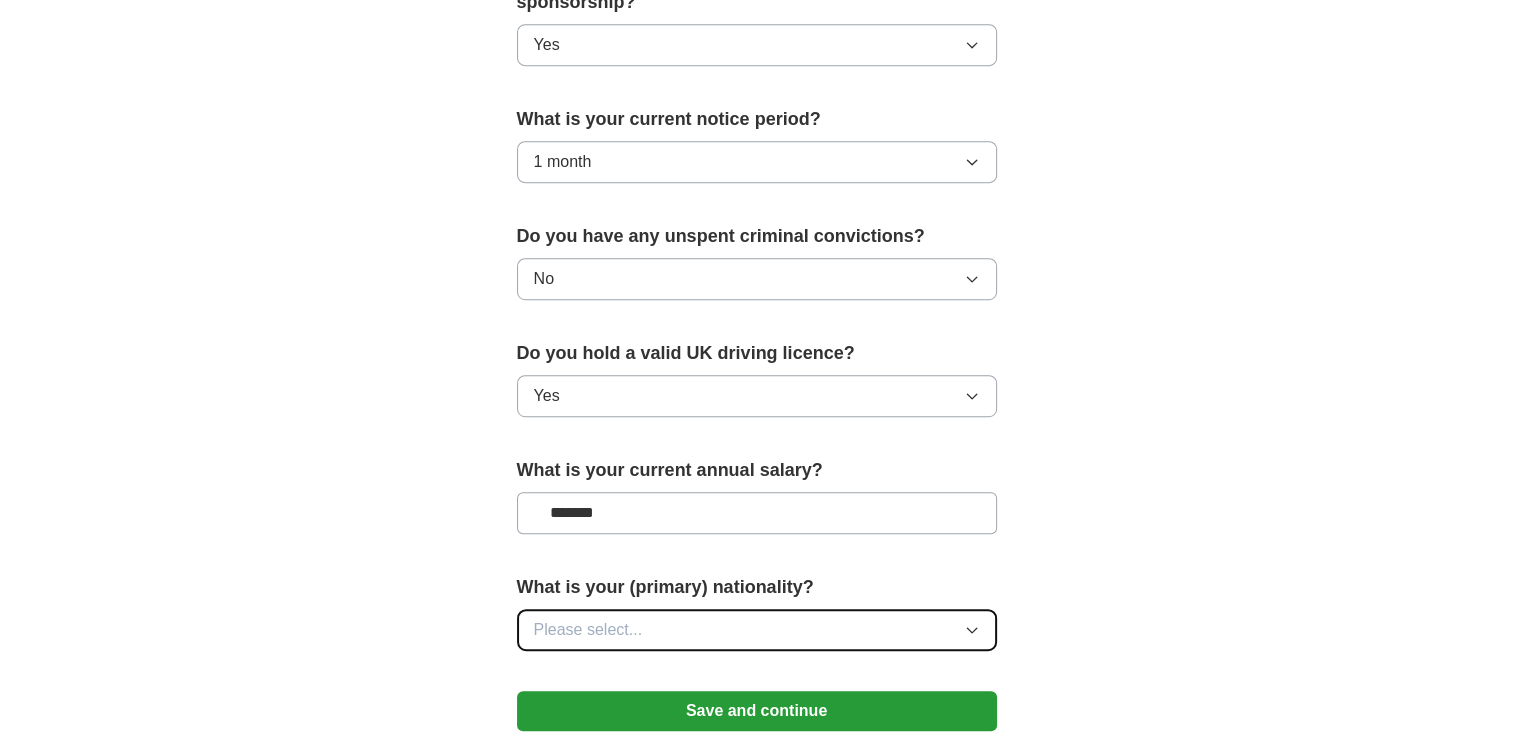 click on "Please select..." at bounding box center (757, 630) 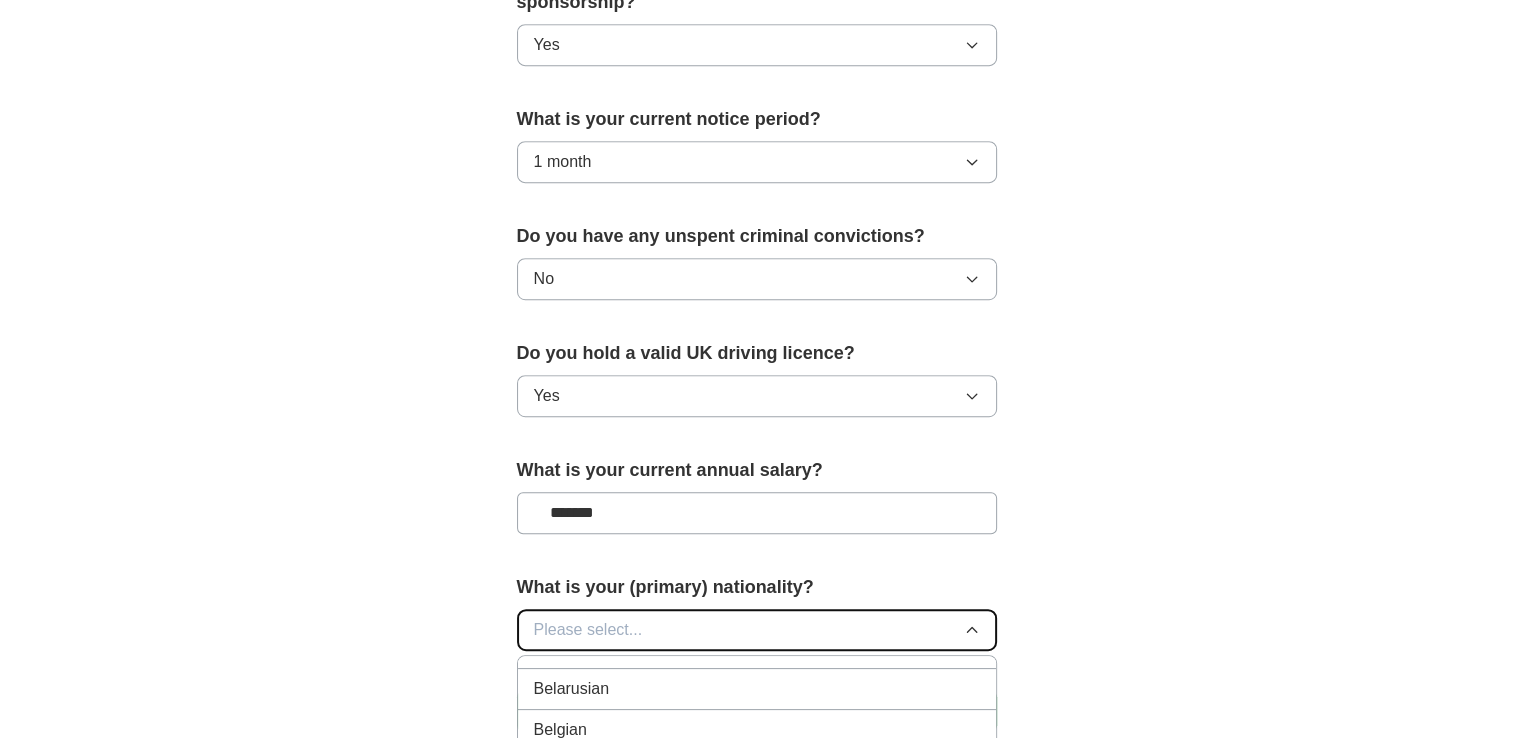scroll, scrollTop: 800, scrollLeft: 0, axis: vertical 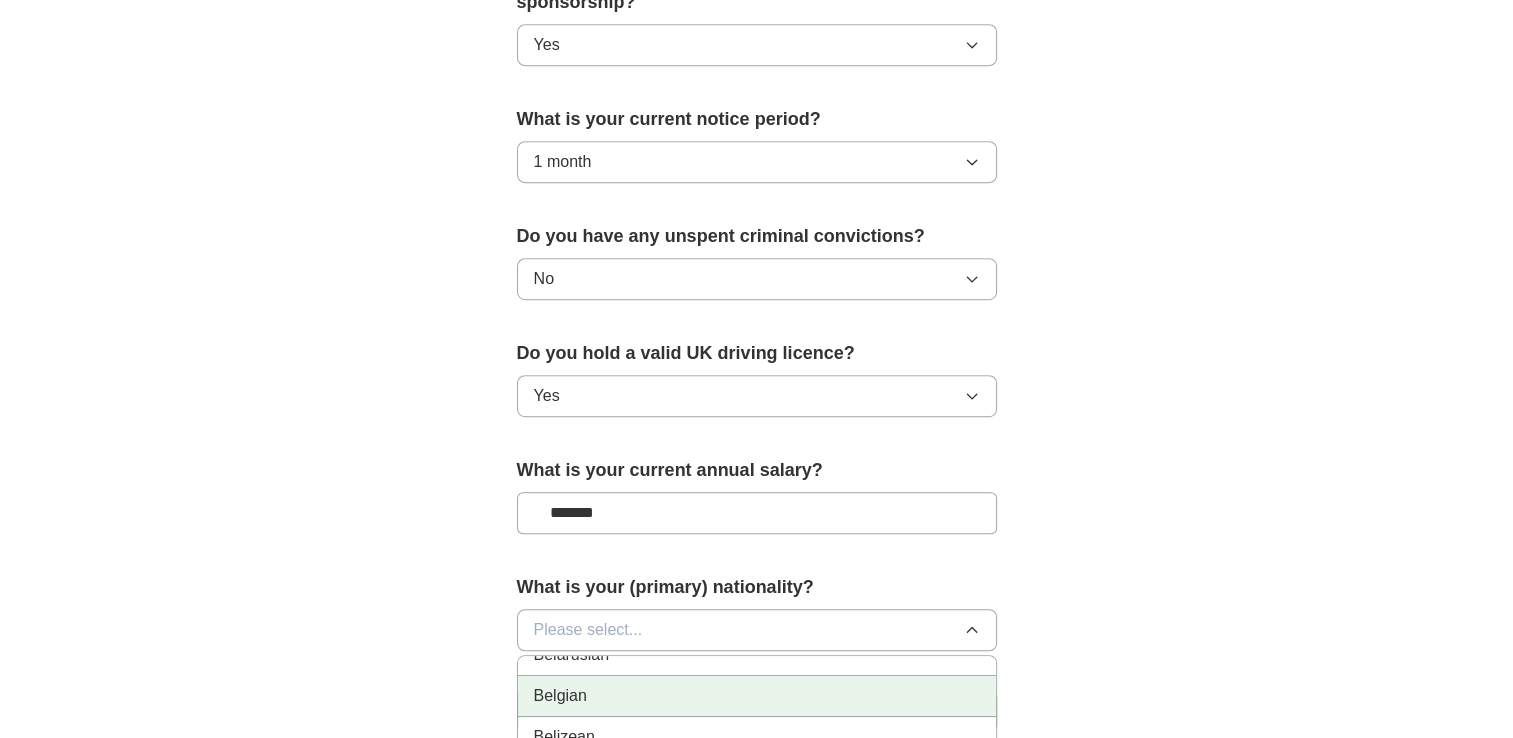click on "Belgian" at bounding box center [757, 696] 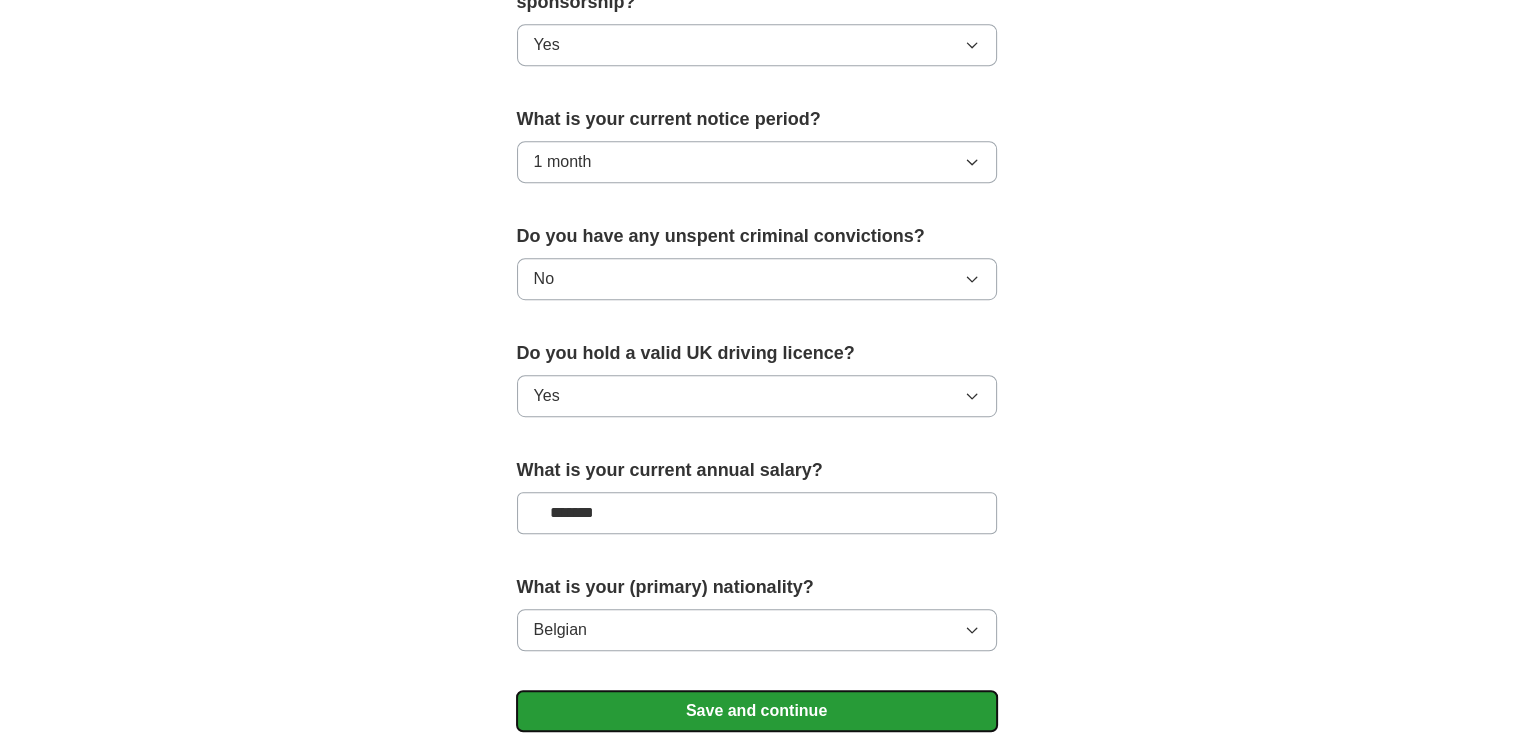 click on "Save and continue" at bounding box center [757, 711] 